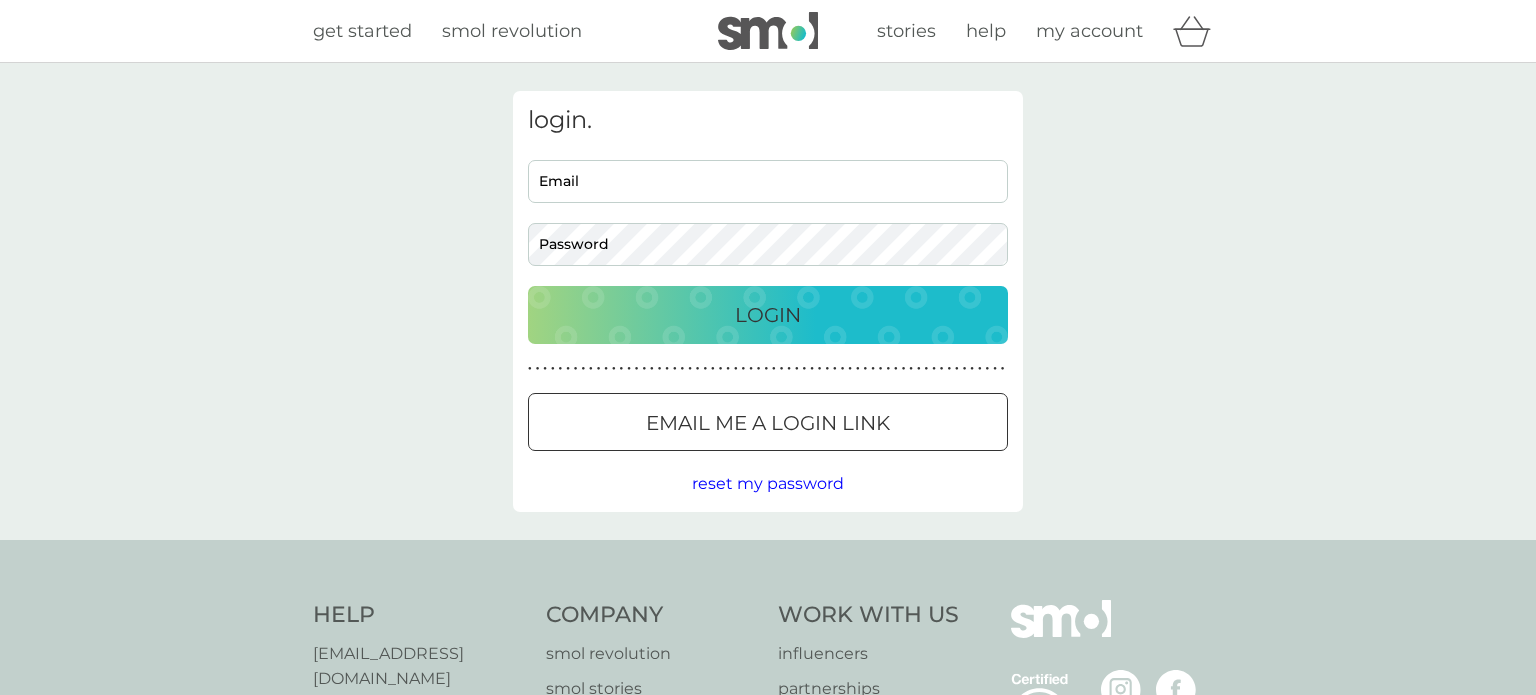 scroll, scrollTop: 0, scrollLeft: 0, axis: both 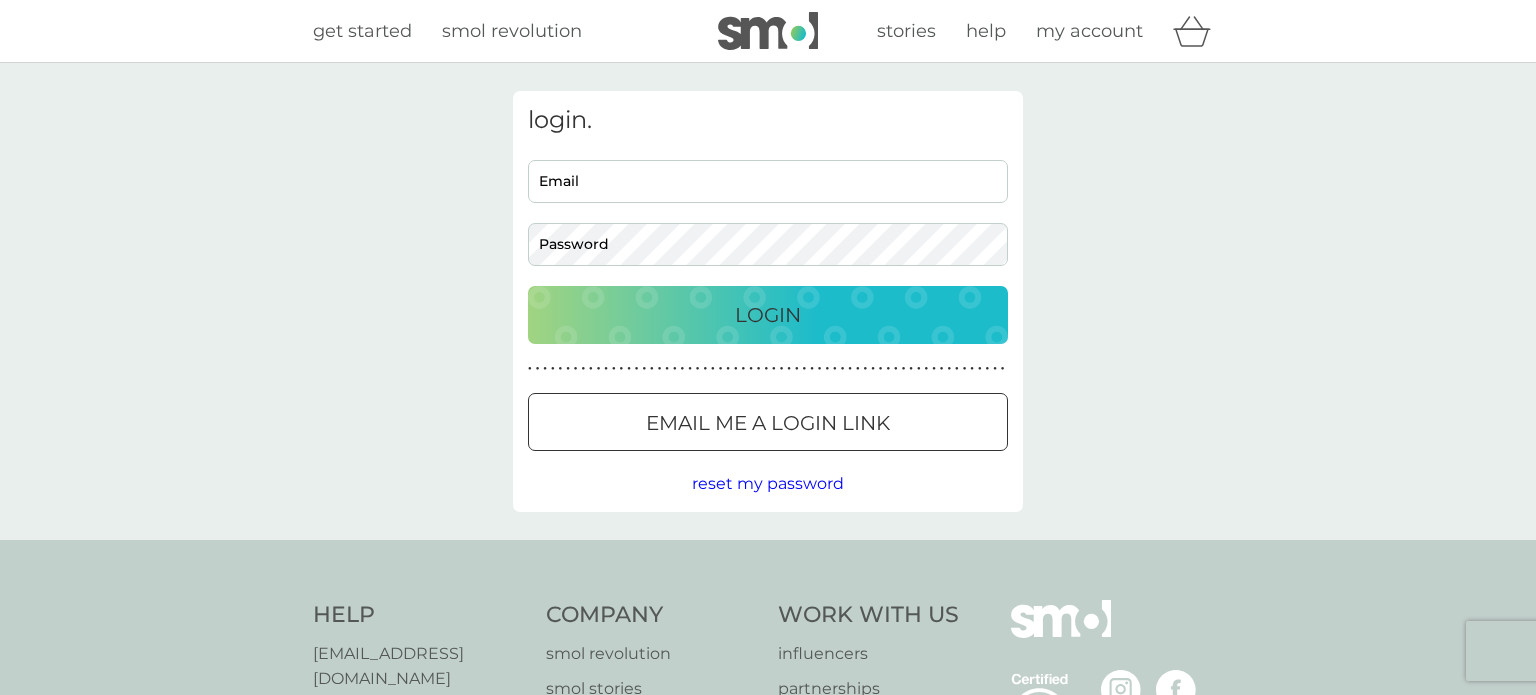 click on "Email" at bounding box center [768, 181] 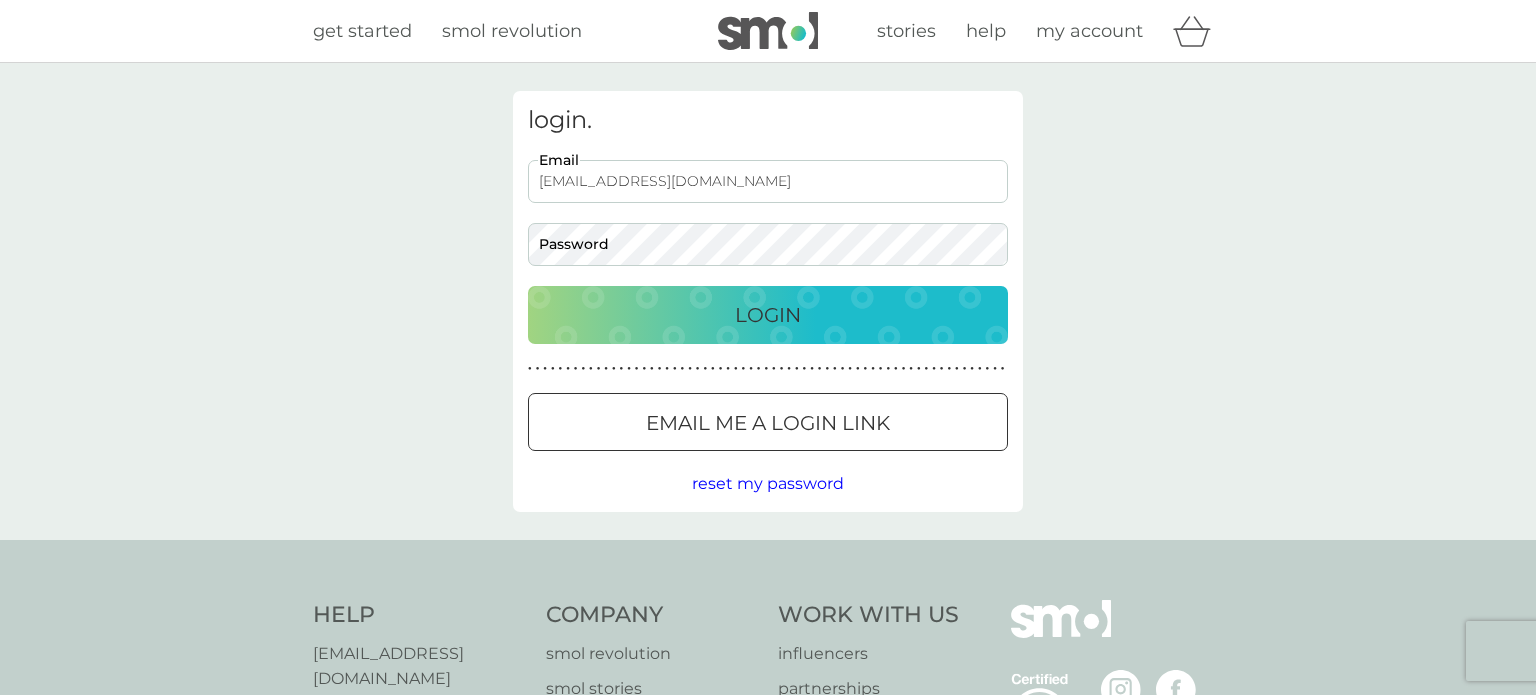 type on "[EMAIL_ADDRESS][DOMAIN_NAME]" 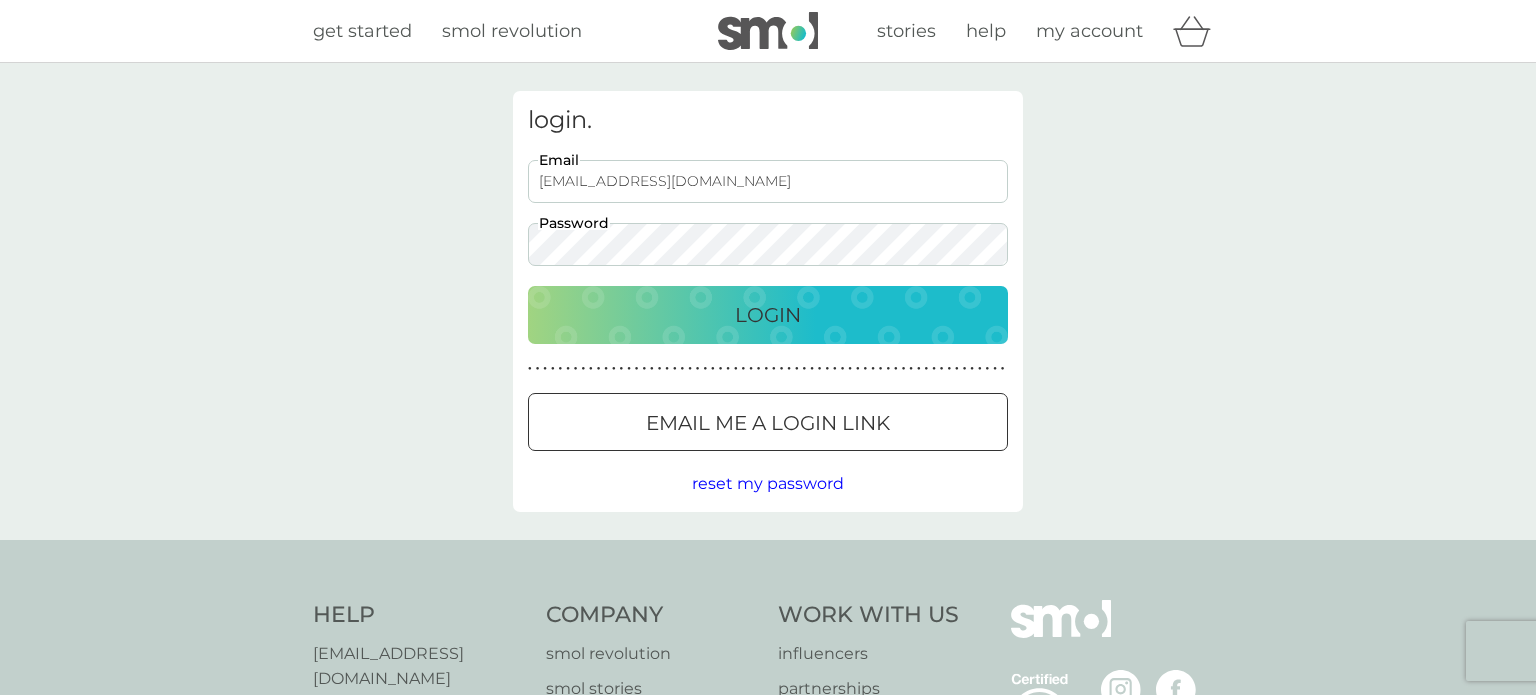 click on "Login" at bounding box center [768, 315] 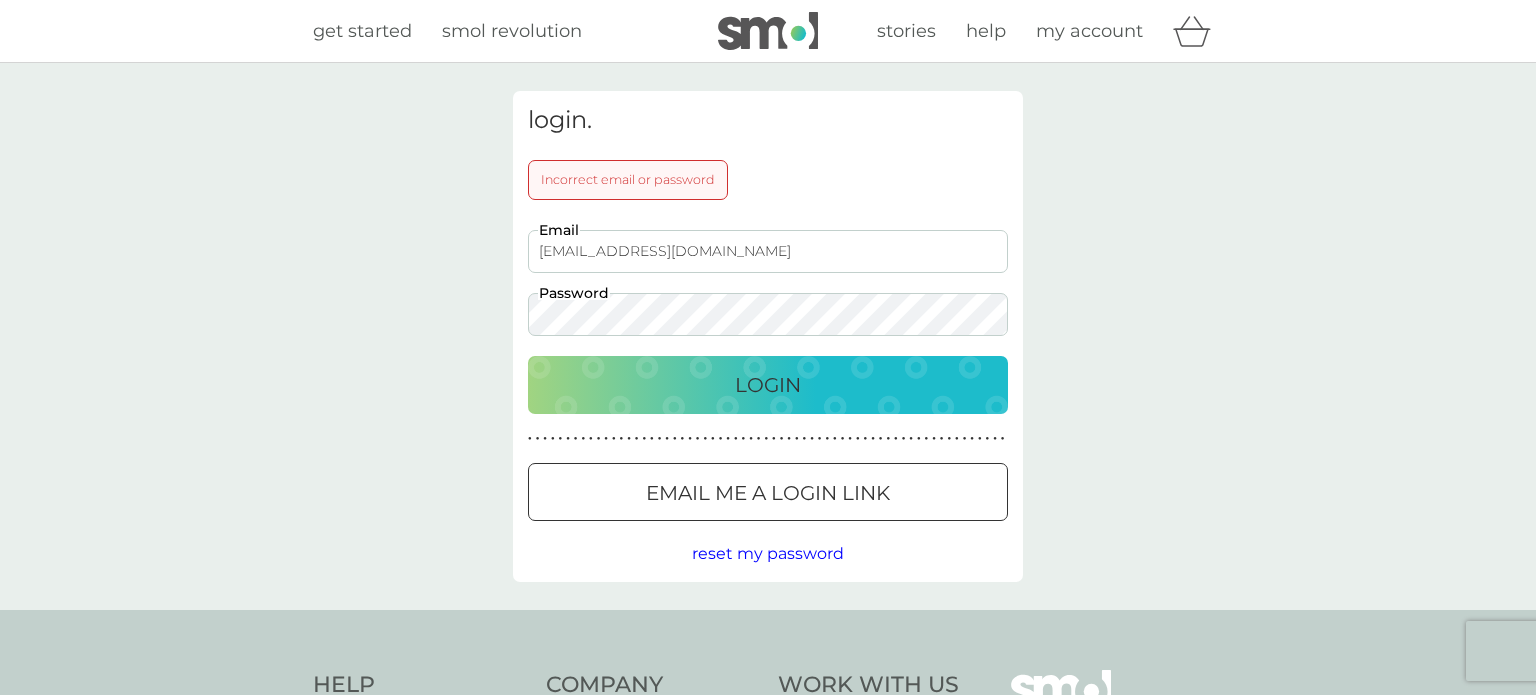 click on "Login" at bounding box center (768, 385) 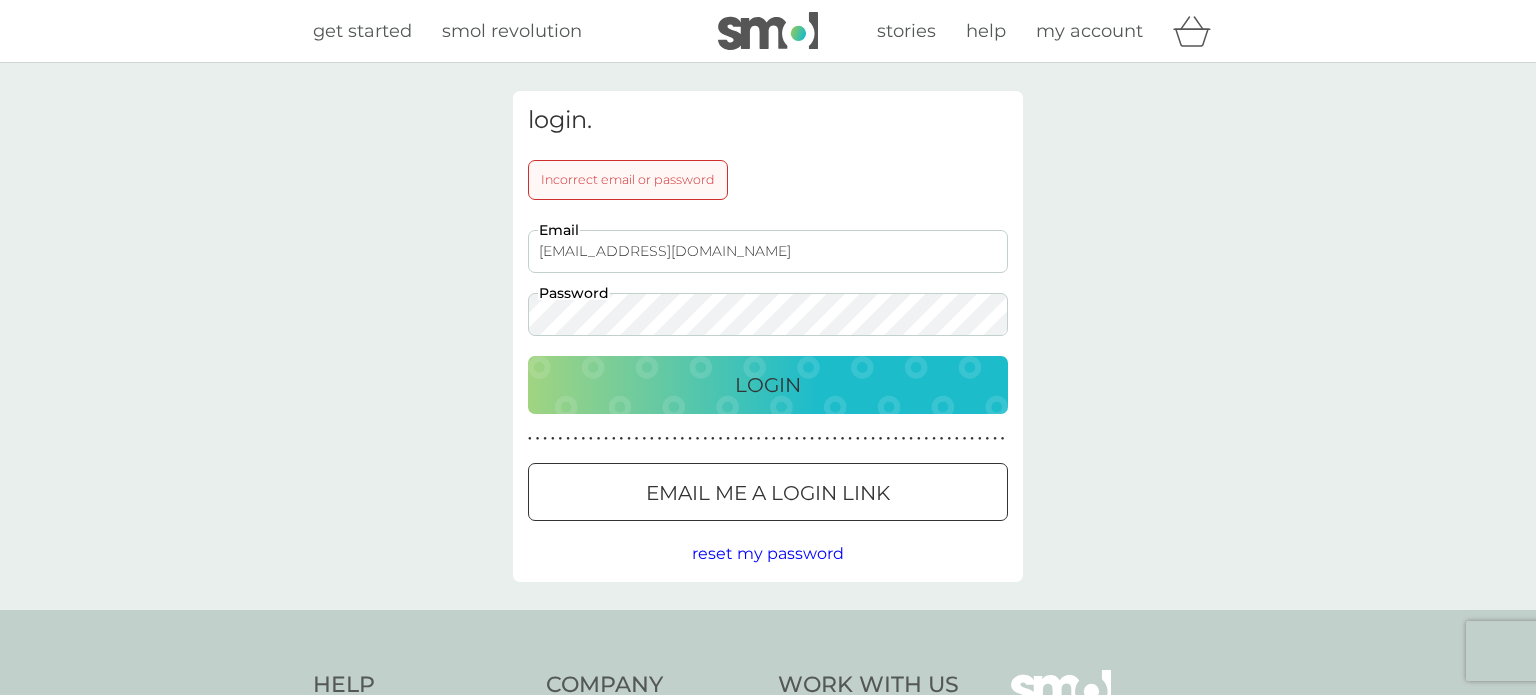 click on "Email me a login link" at bounding box center [768, 493] 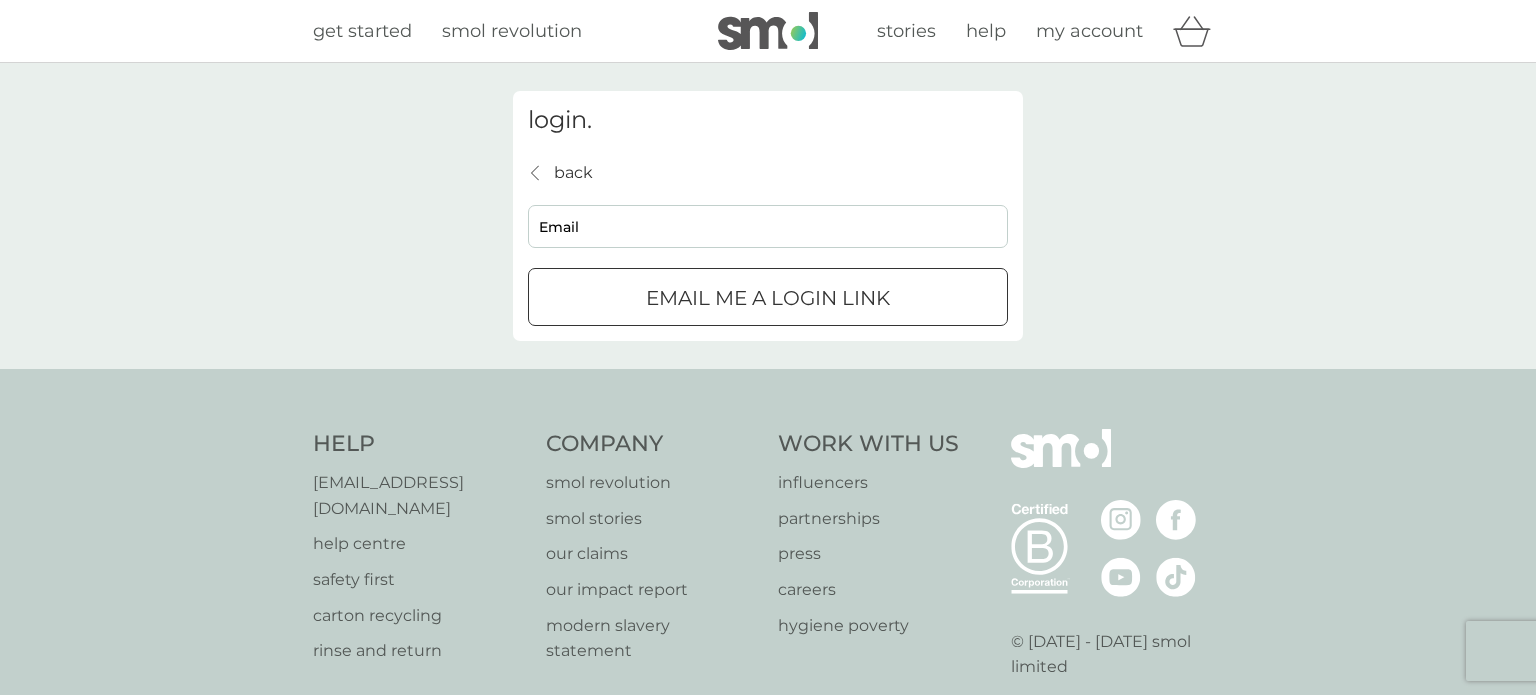 click on "Email" at bounding box center (768, 226) 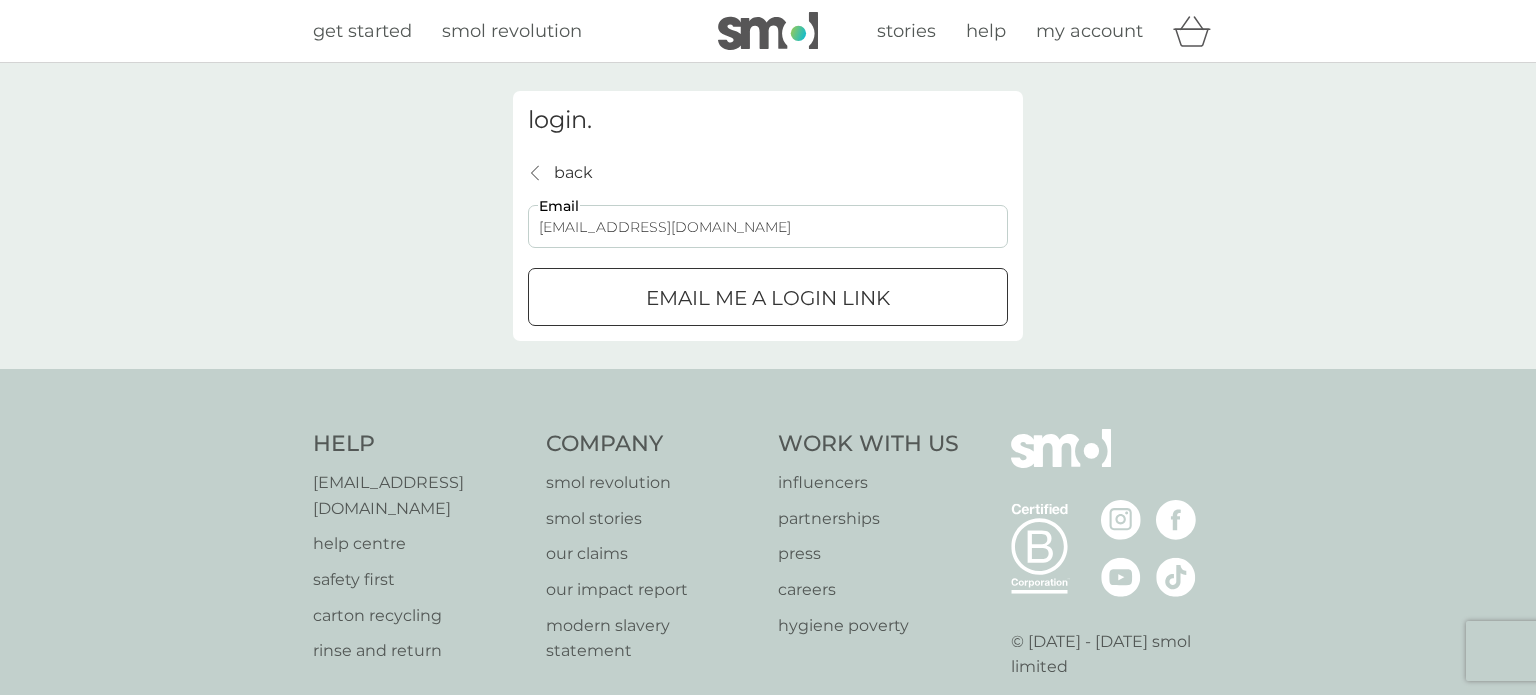 type on "[EMAIL_ADDRESS][DOMAIN_NAME]" 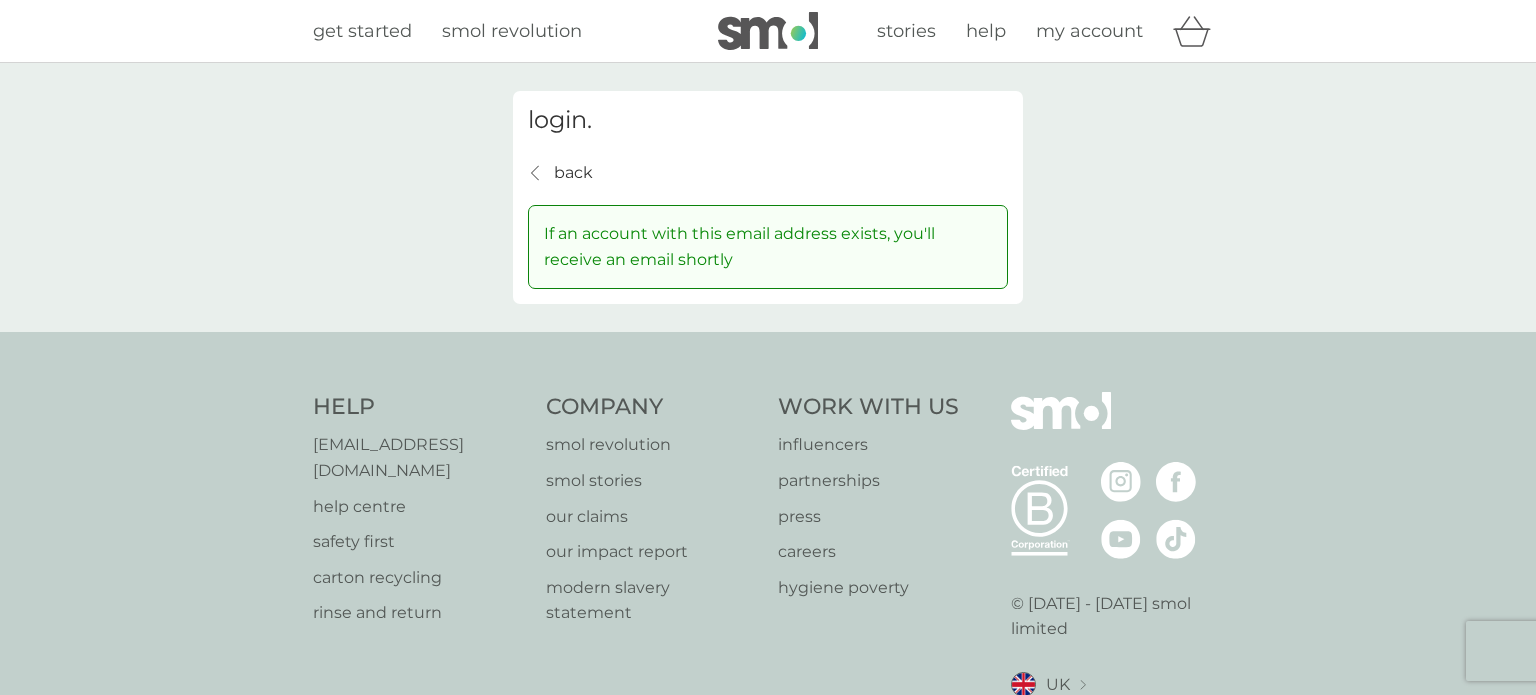 click on "back" 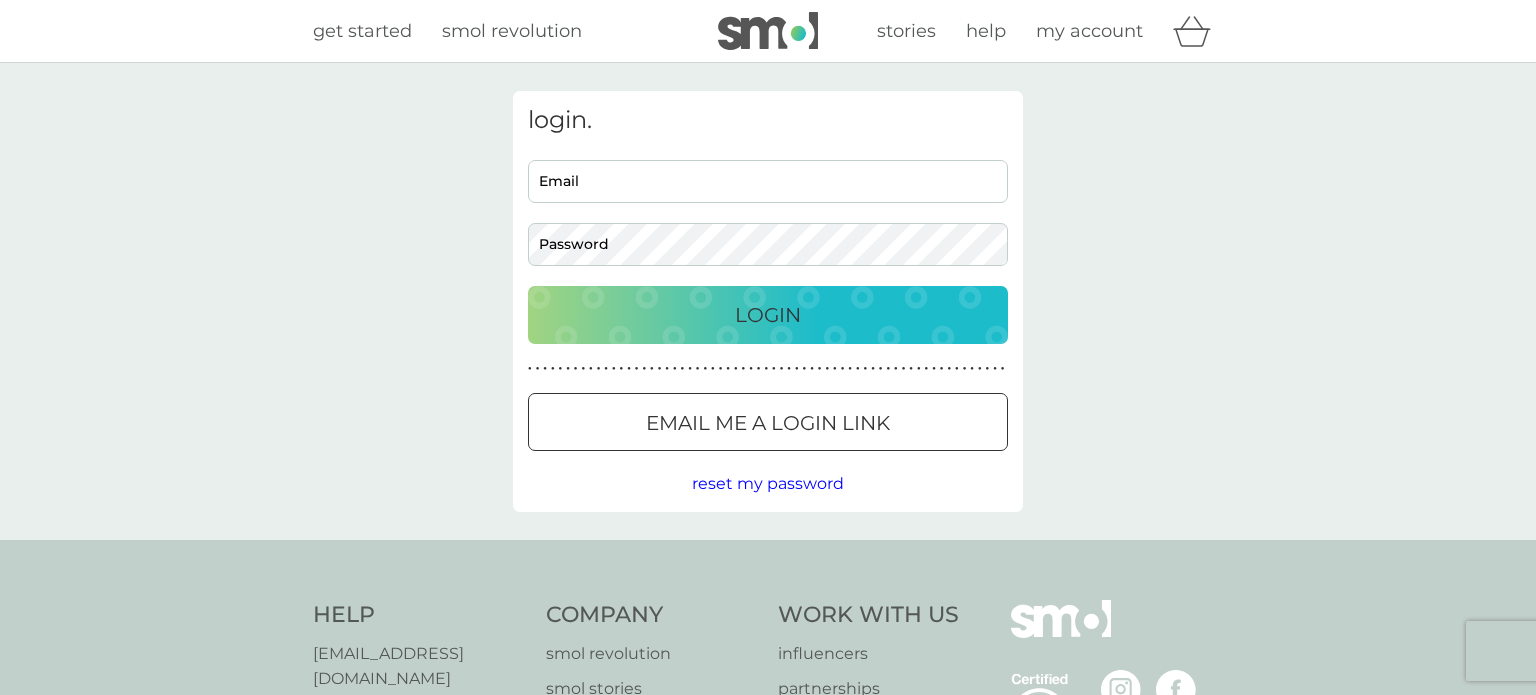 click on "Email" at bounding box center [768, 181] 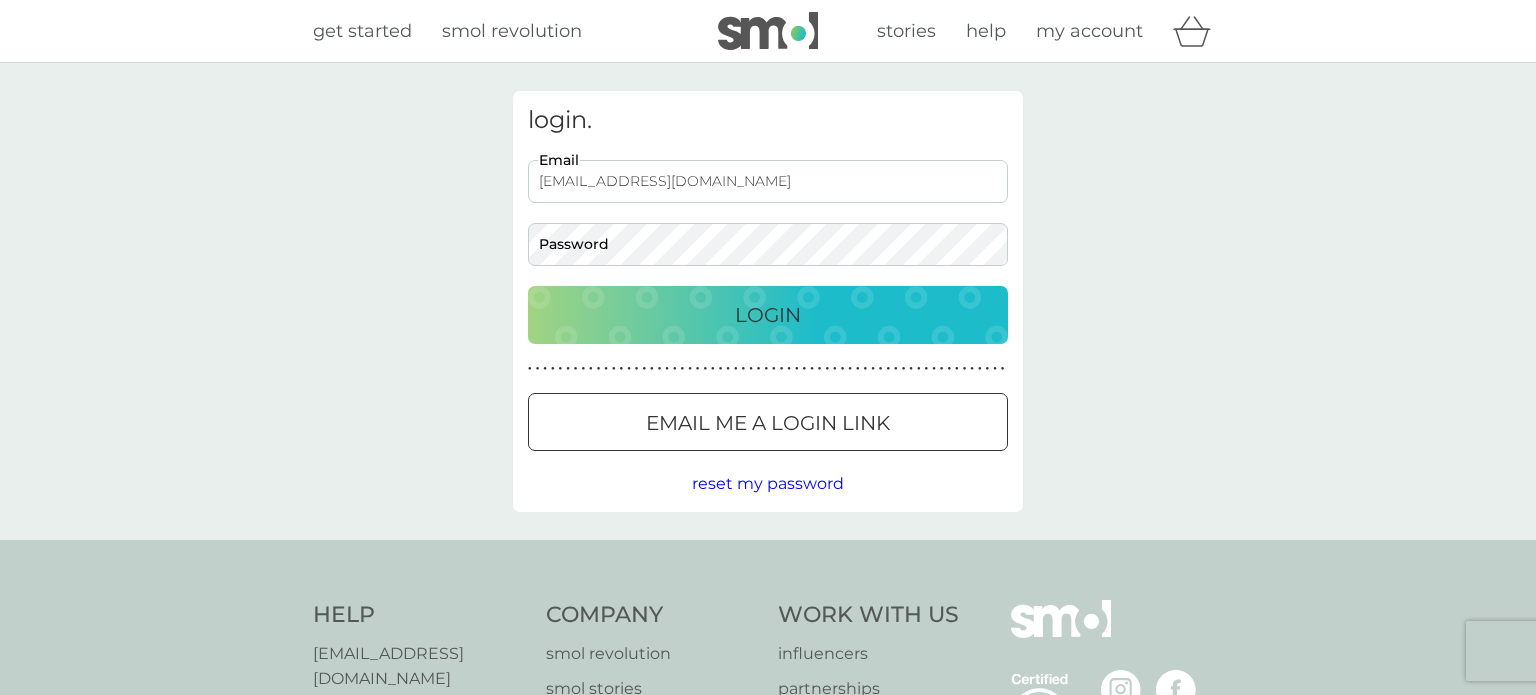type on "[EMAIL_ADDRESS][DOMAIN_NAME]" 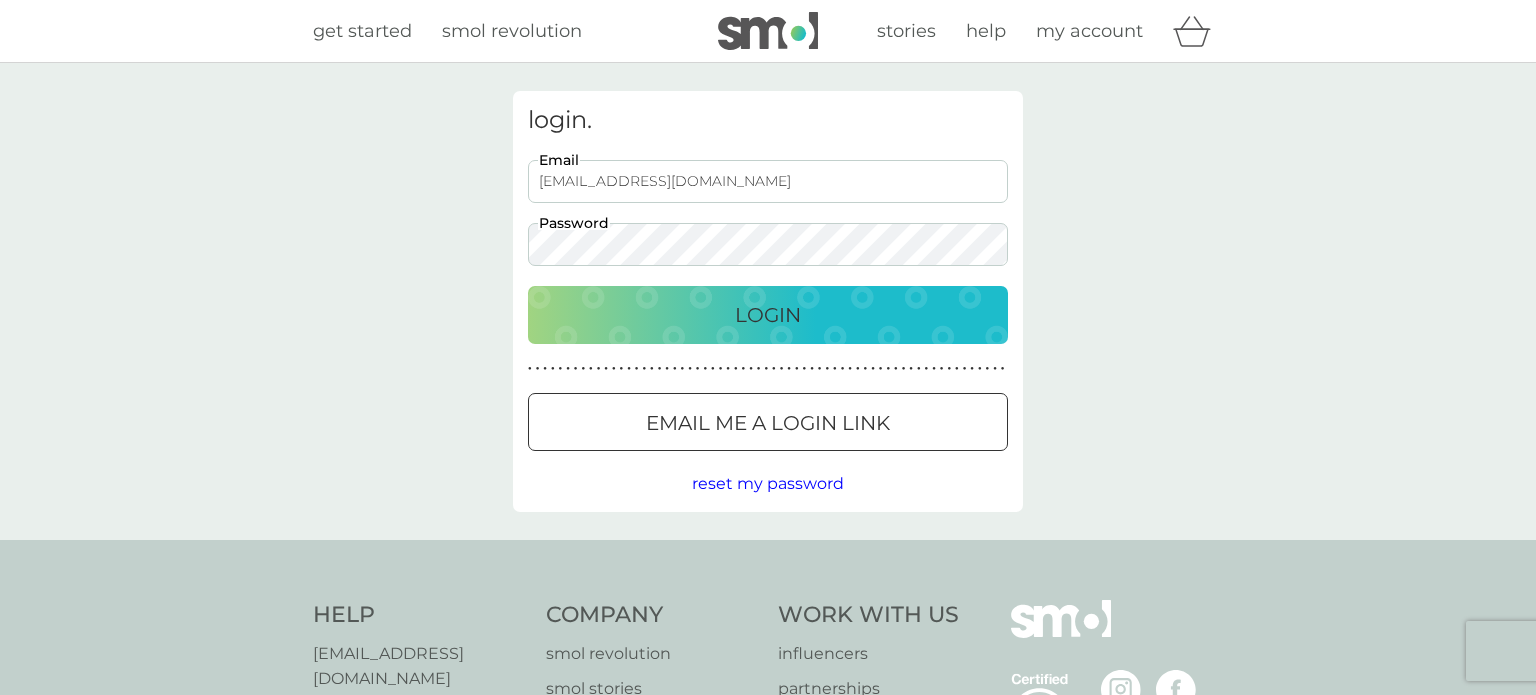 click on "Login" at bounding box center [768, 315] 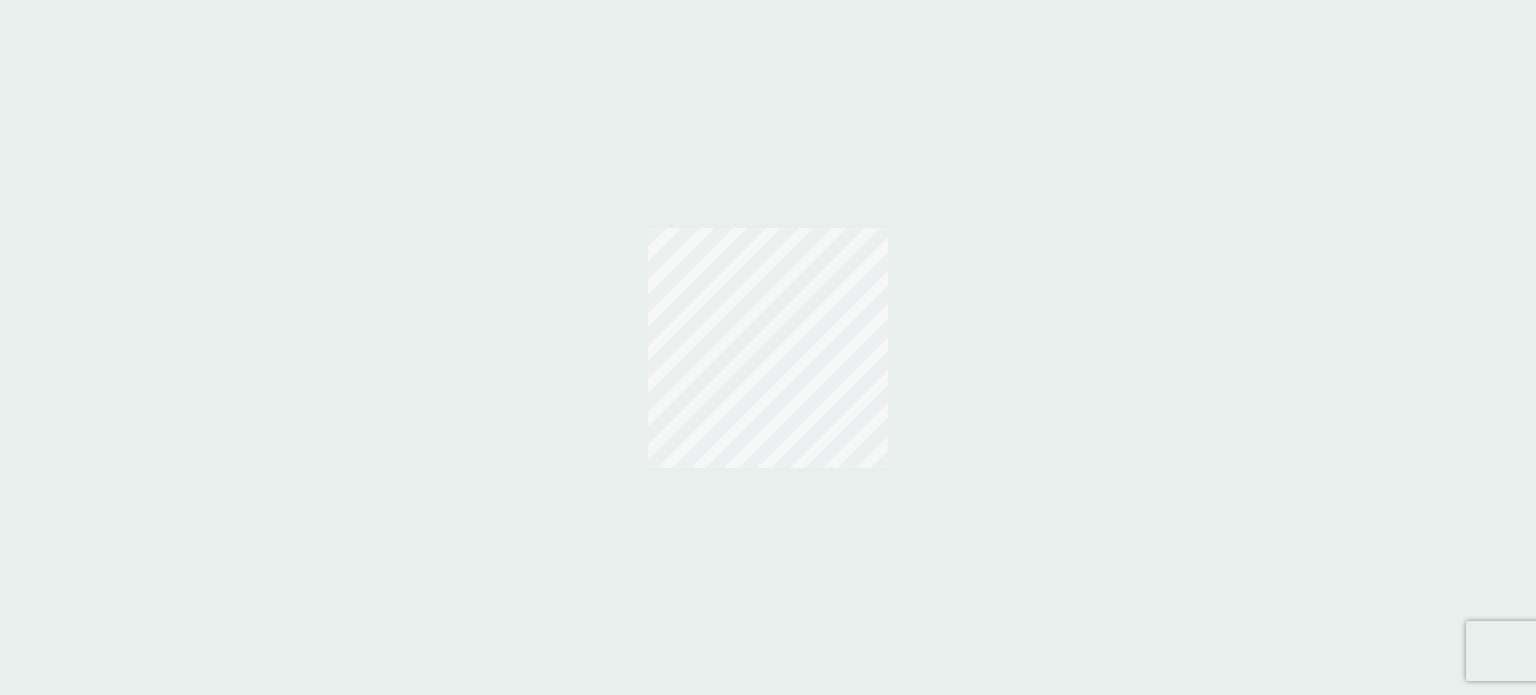 scroll, scrollTop: 0, scrollLeft: 0, axis: both 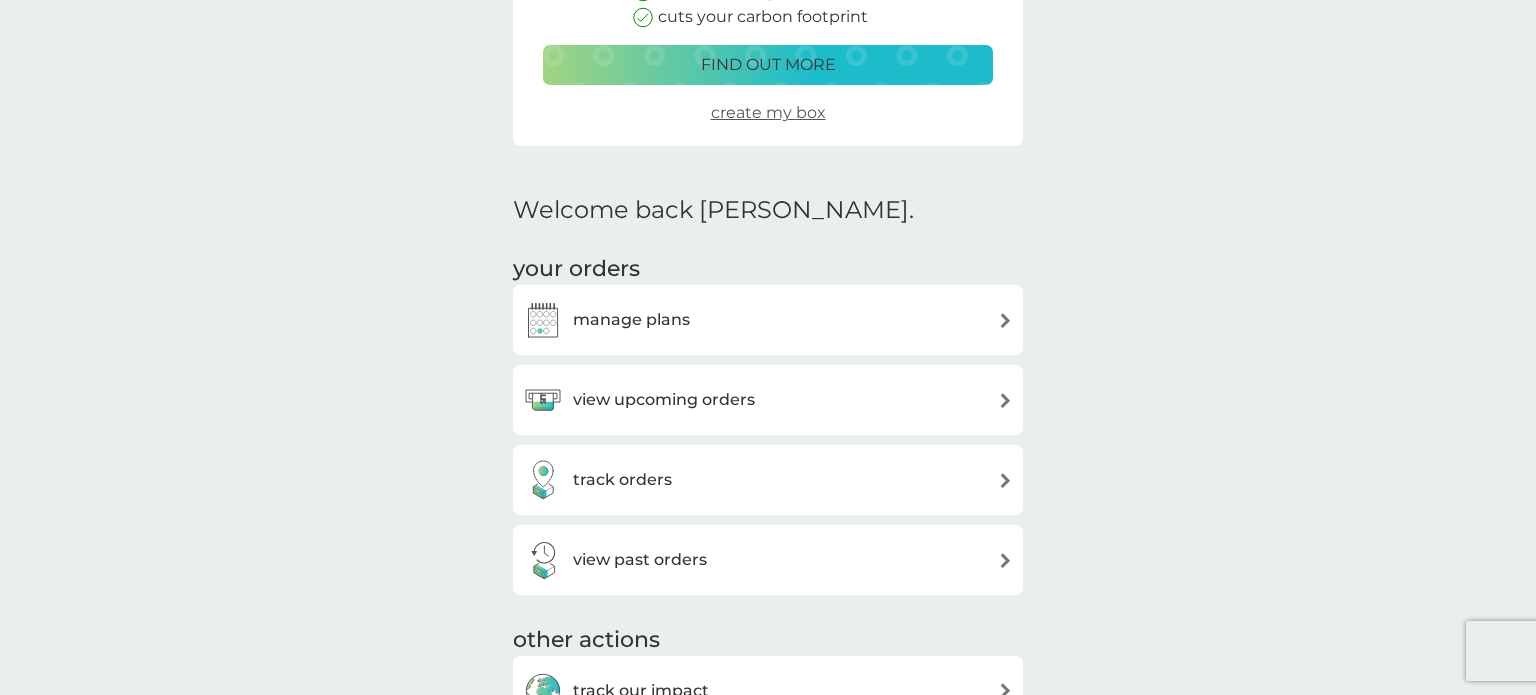 click at bounding box center (1005, 400) 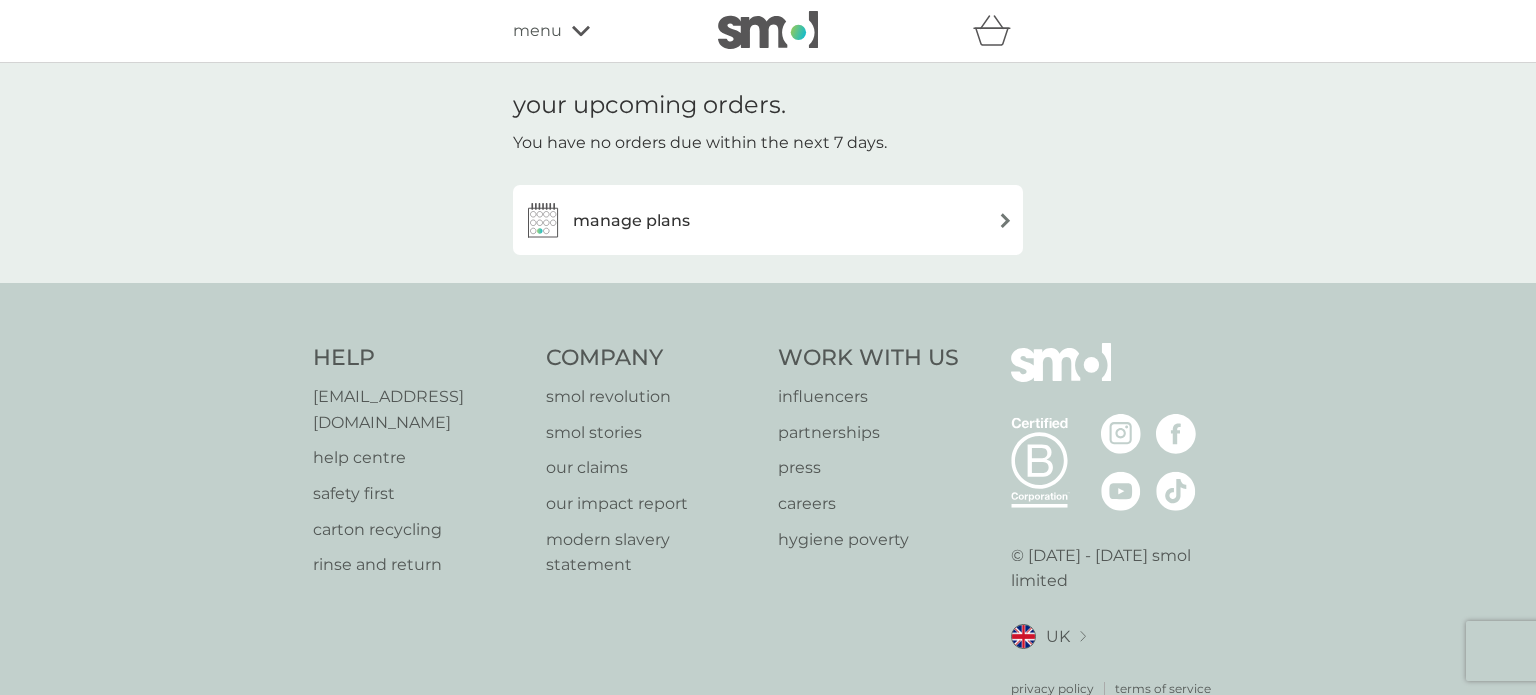 click at bounding box center [1005, 220] 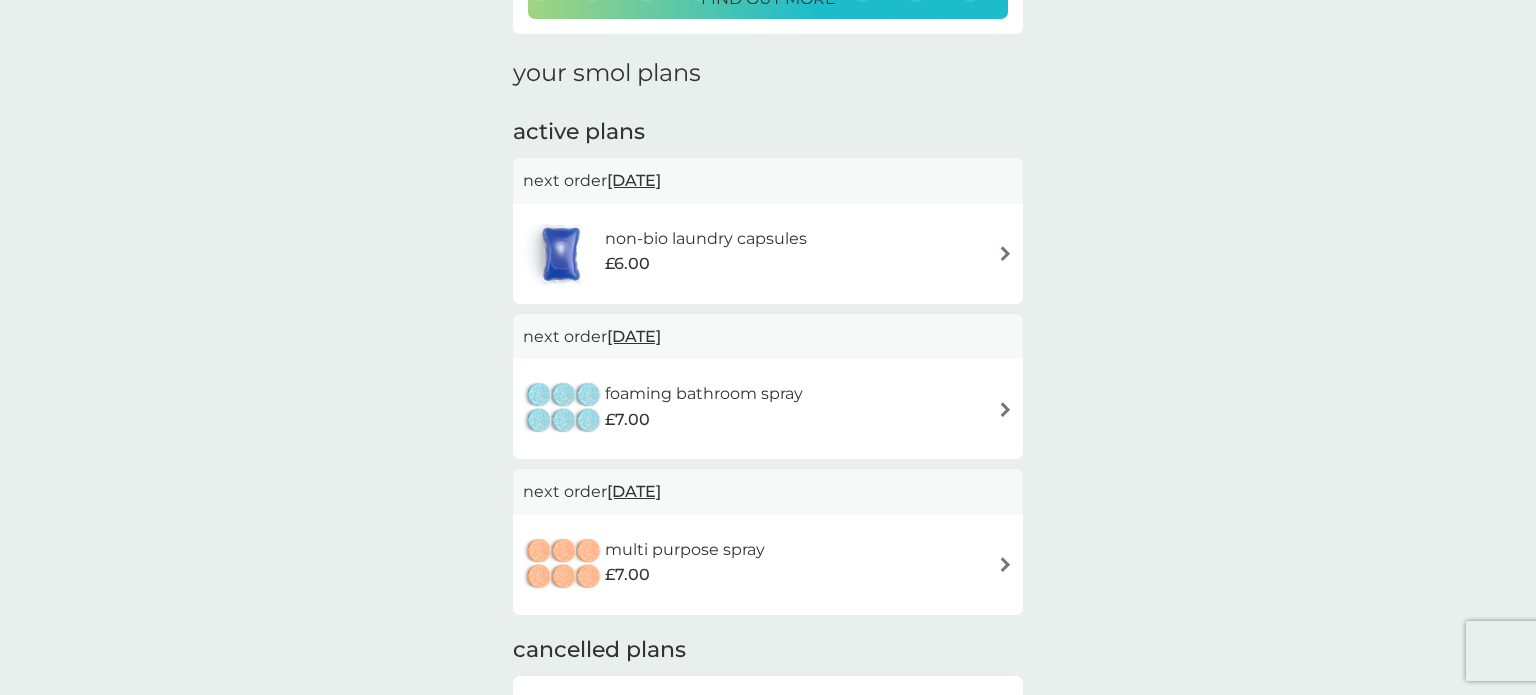scroll, scrollTop: 285, scrollLeft: 0, axis: vertical 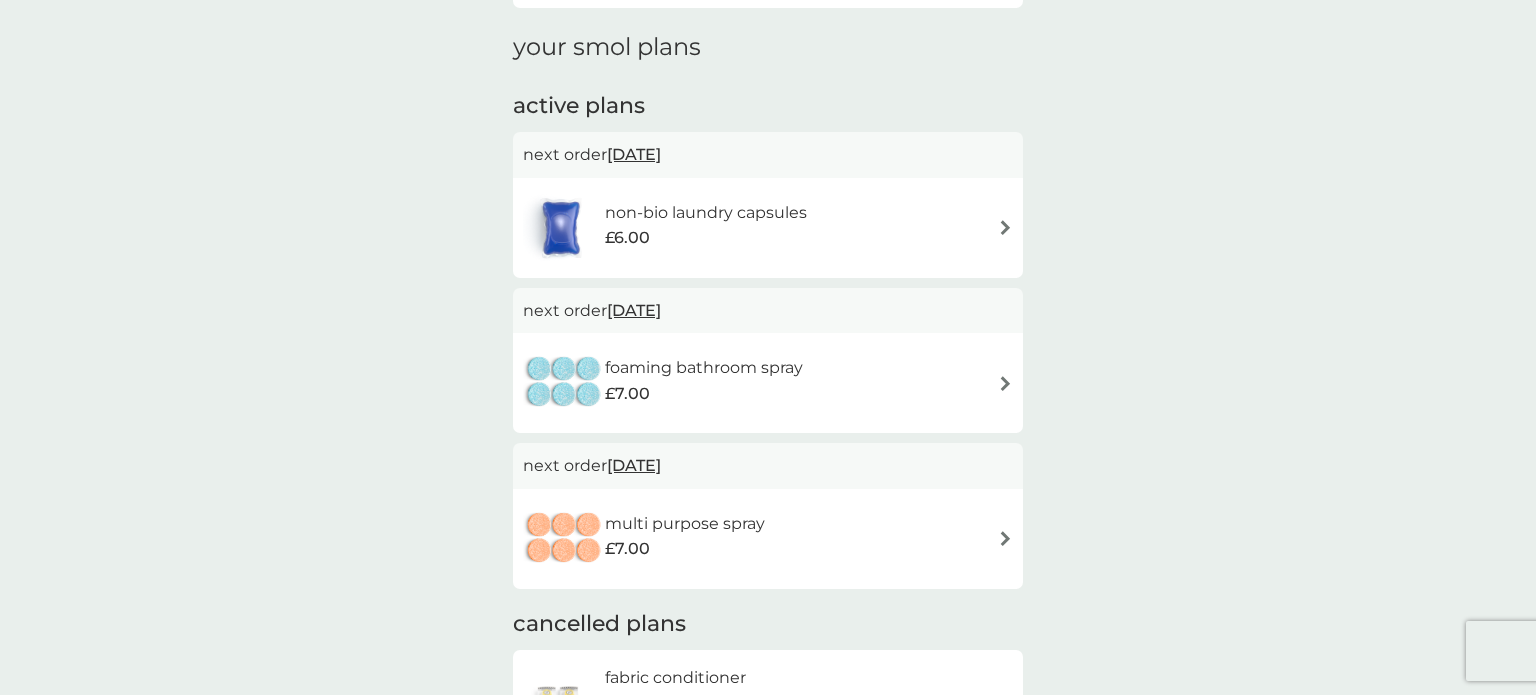 click at bounding box center (1005, 383) 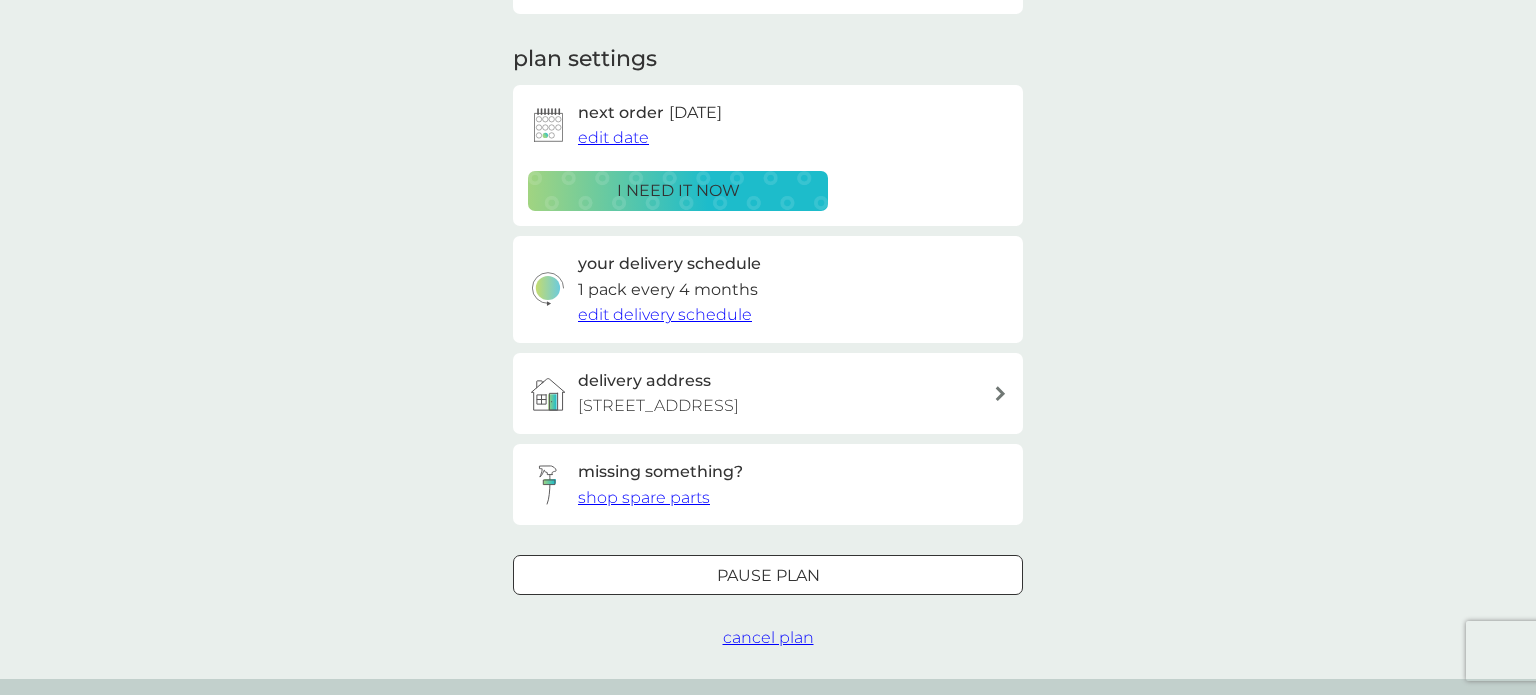 scroll, scrollTop: 272, scrollLeft: 0, axis: vertical 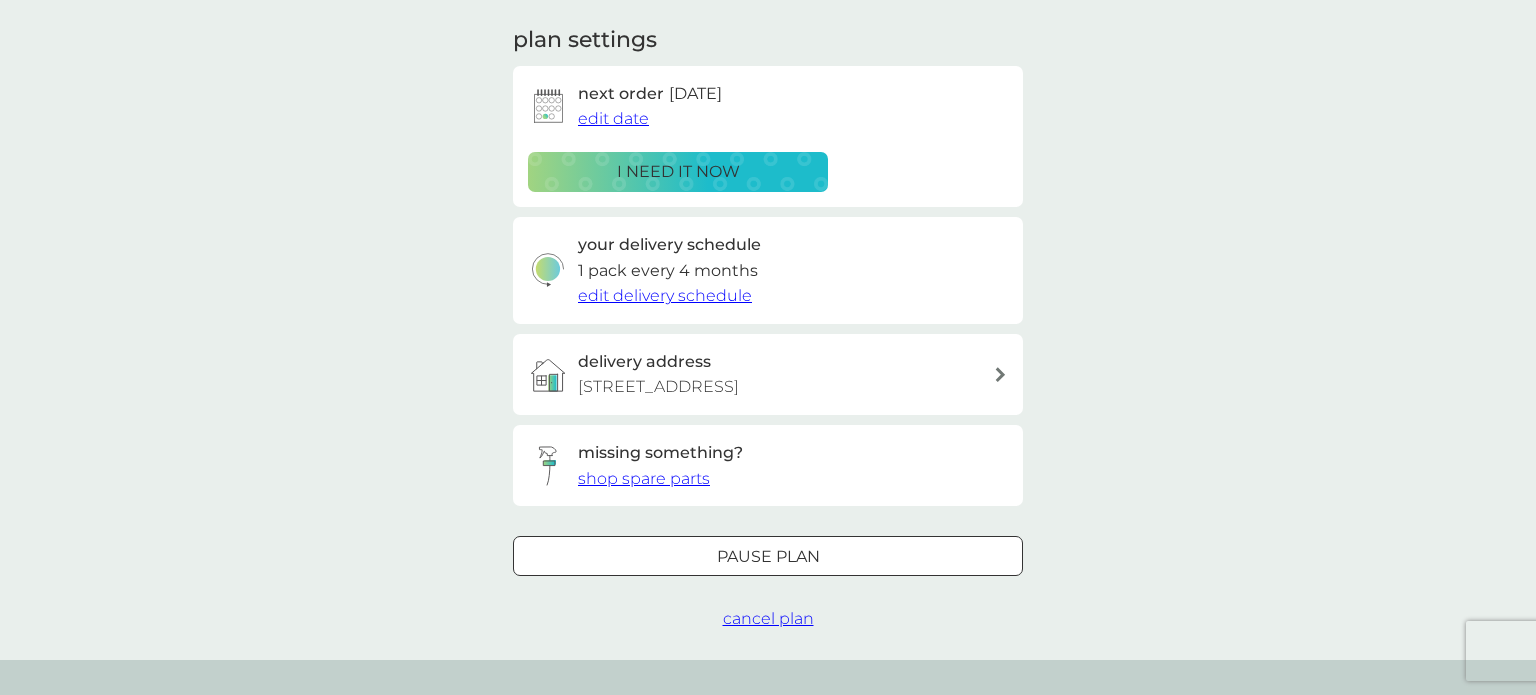 click on "edit delivery schedule" at bounding box center (665, 295) 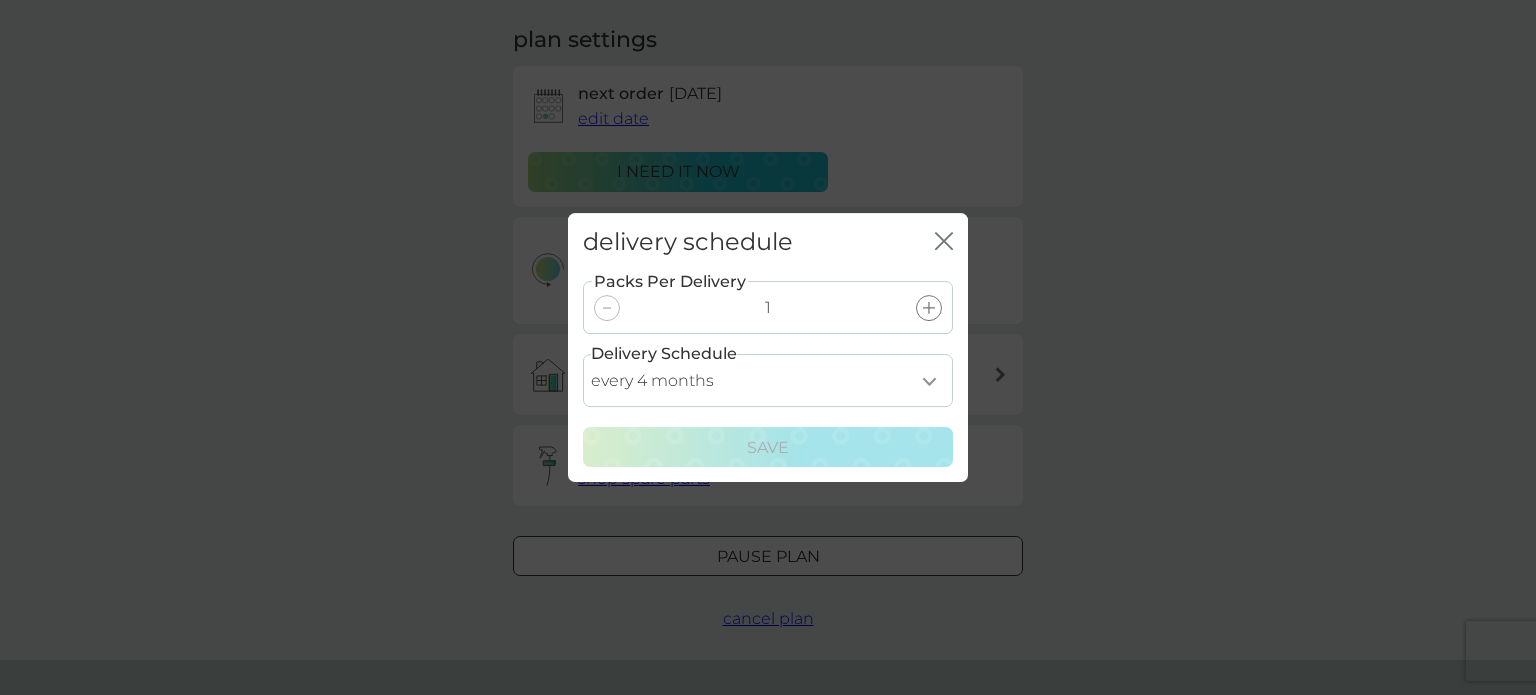 click on "every 1 month every 2 months every 3 months every 4 months every 5 months every 6 months every 7 months every 8 months" at bounding box center [768, 380] 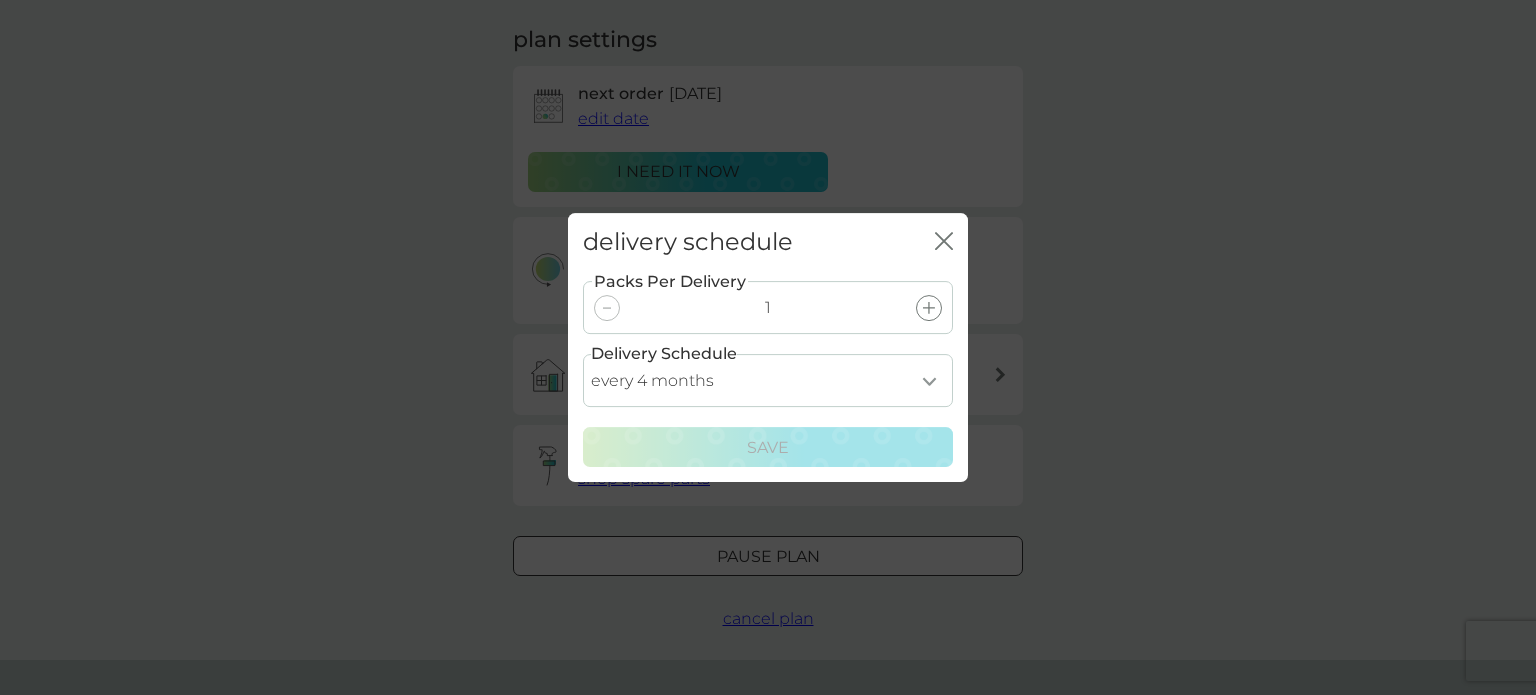 select on "5" 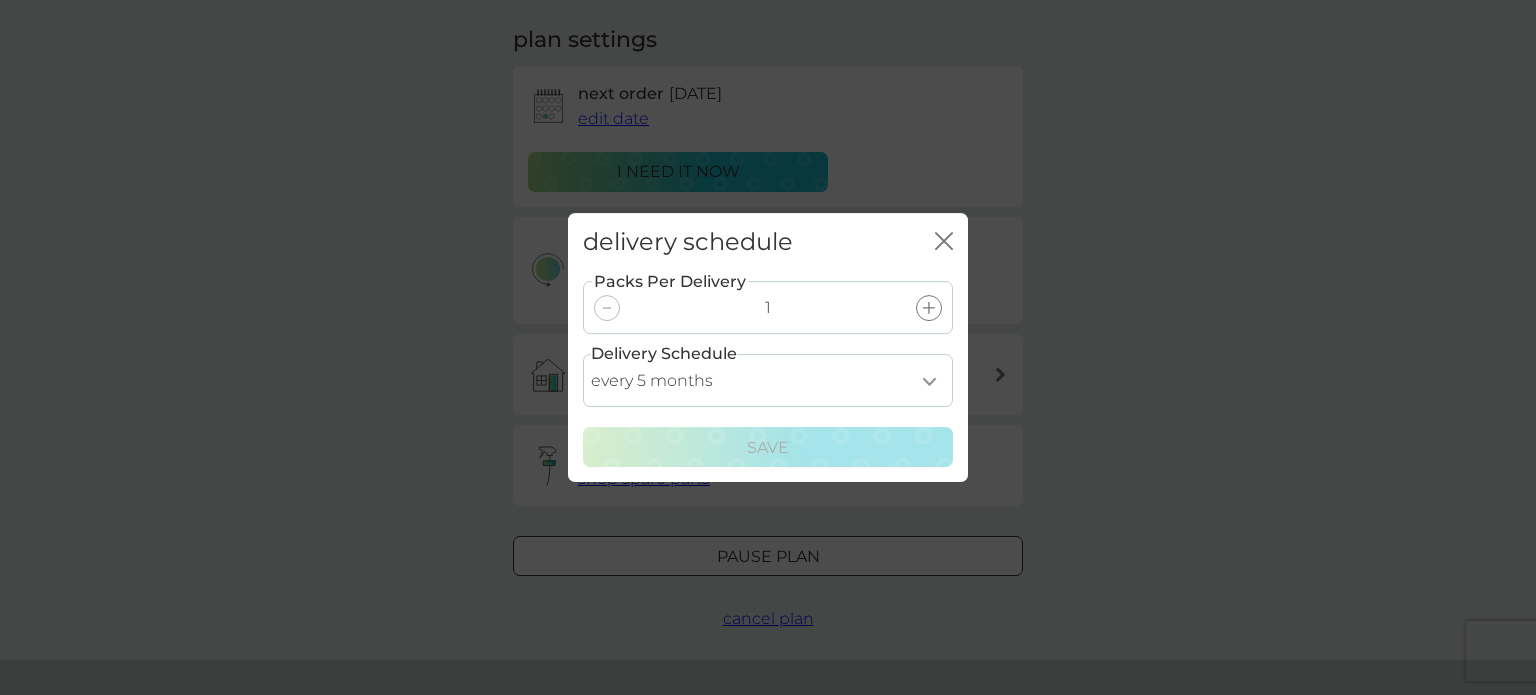 click on "every 1 month every 2 months every 3 months every 4 months every 5 months every 6 months every 7 months every 8 months" at bounding box center [768, 380] 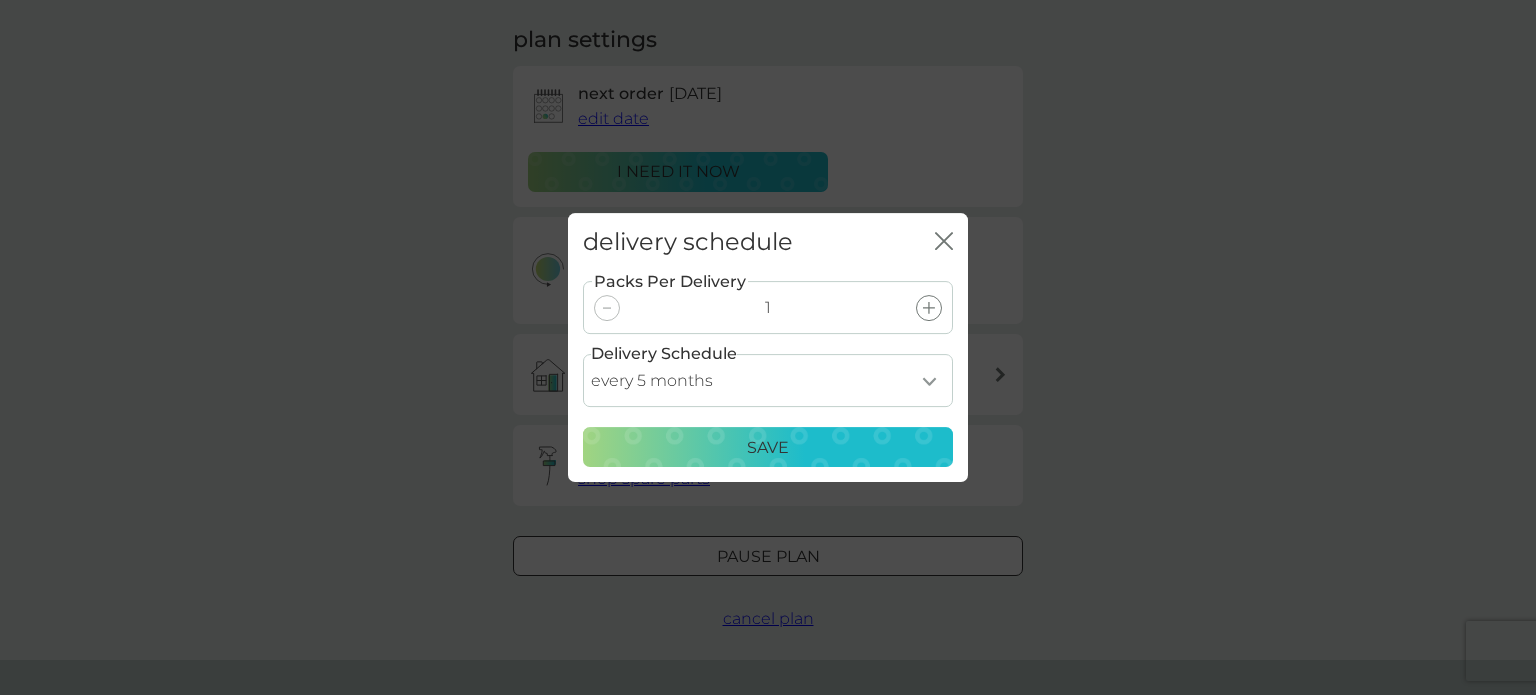 click on "Save" at bounding box center [768, 448] 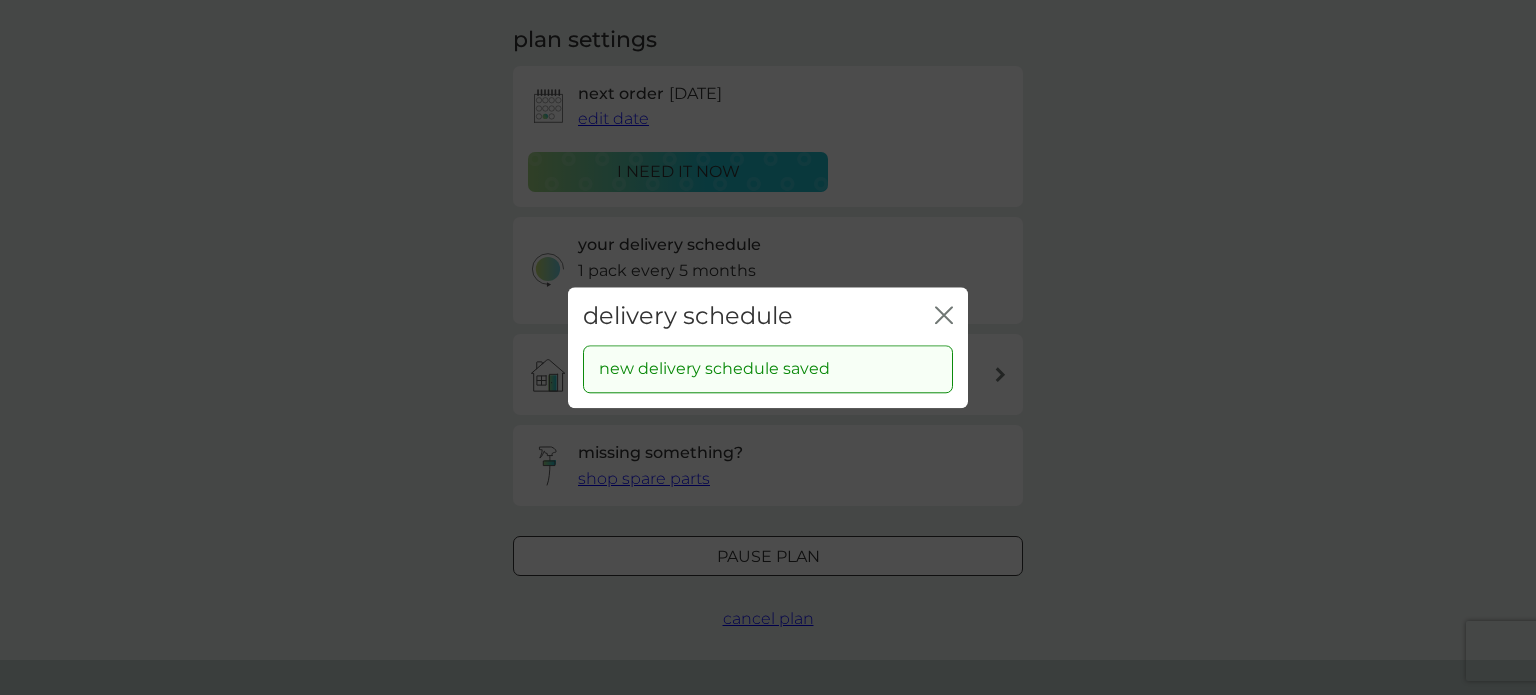 click on "close" 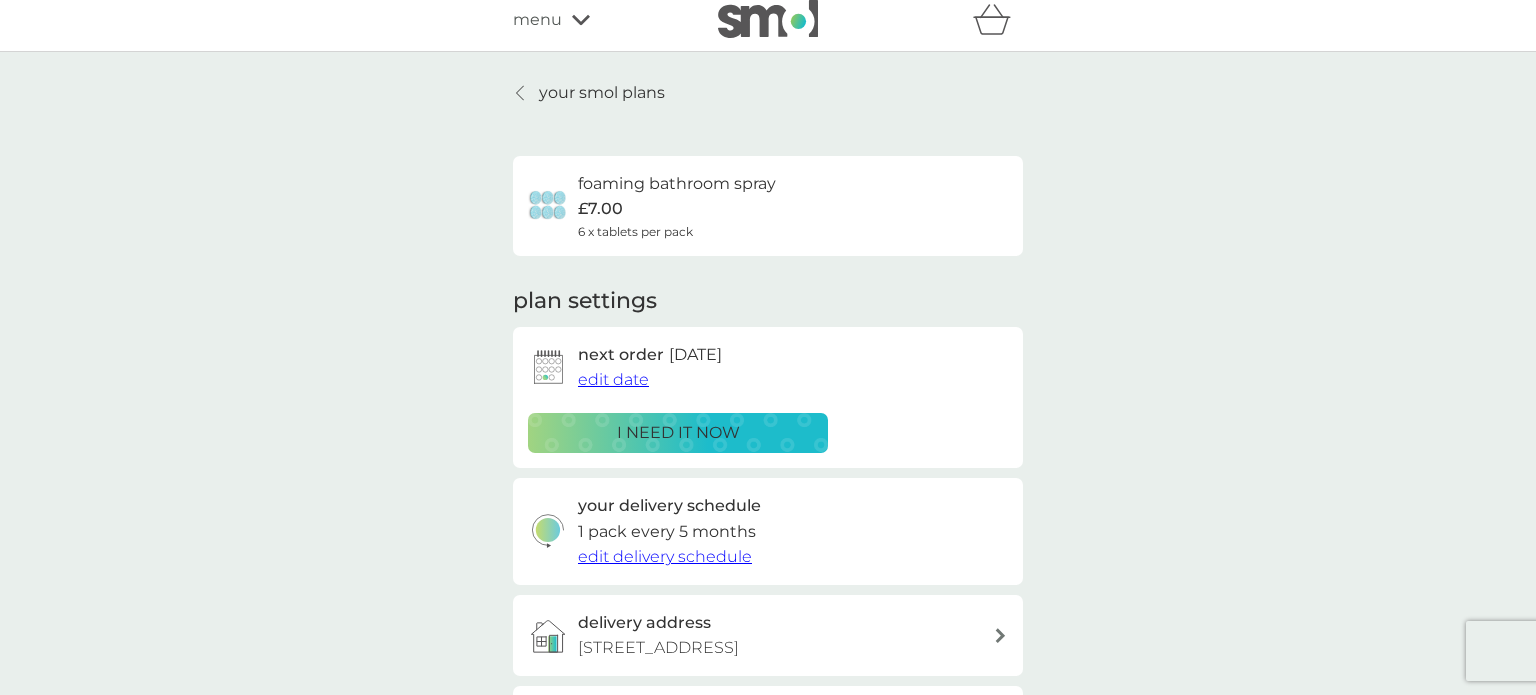 scroll, scrollTop: 0, scrollLeft: 0, axis: both 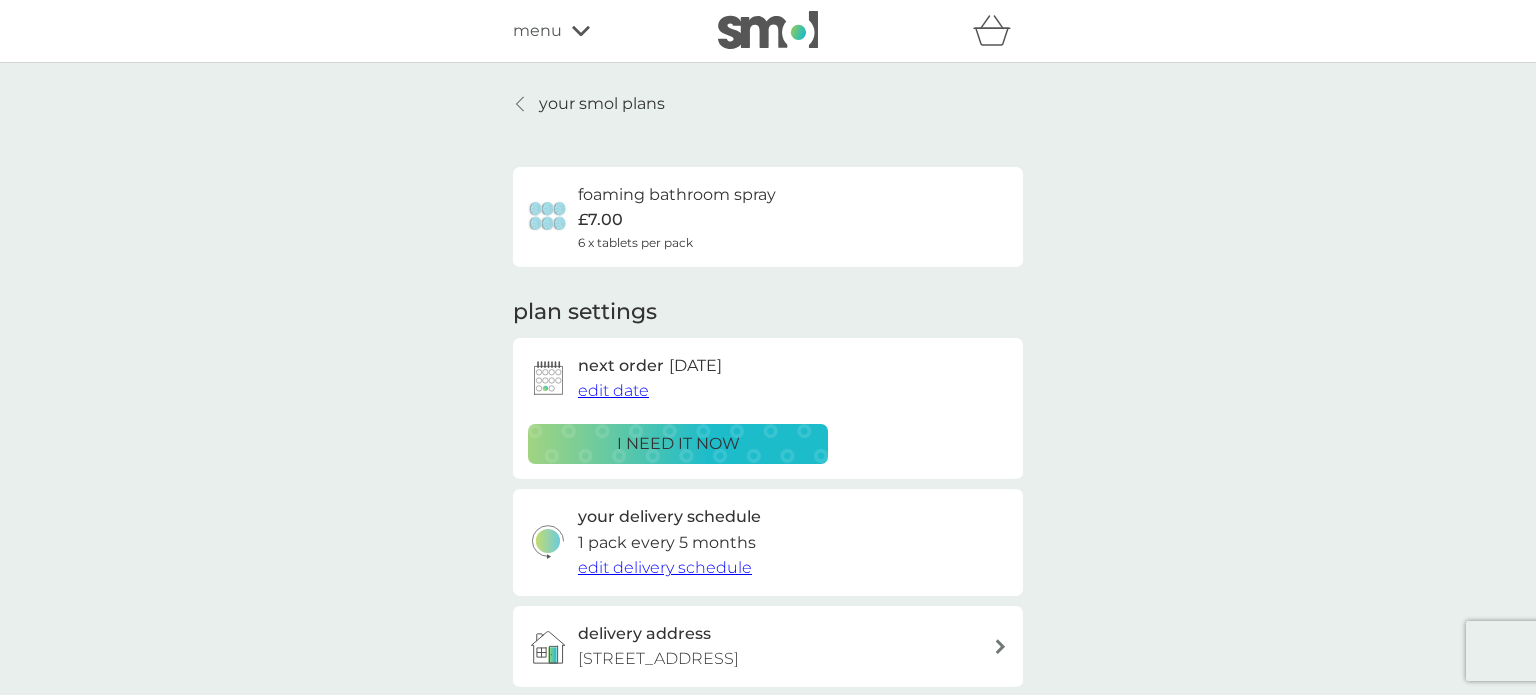 click 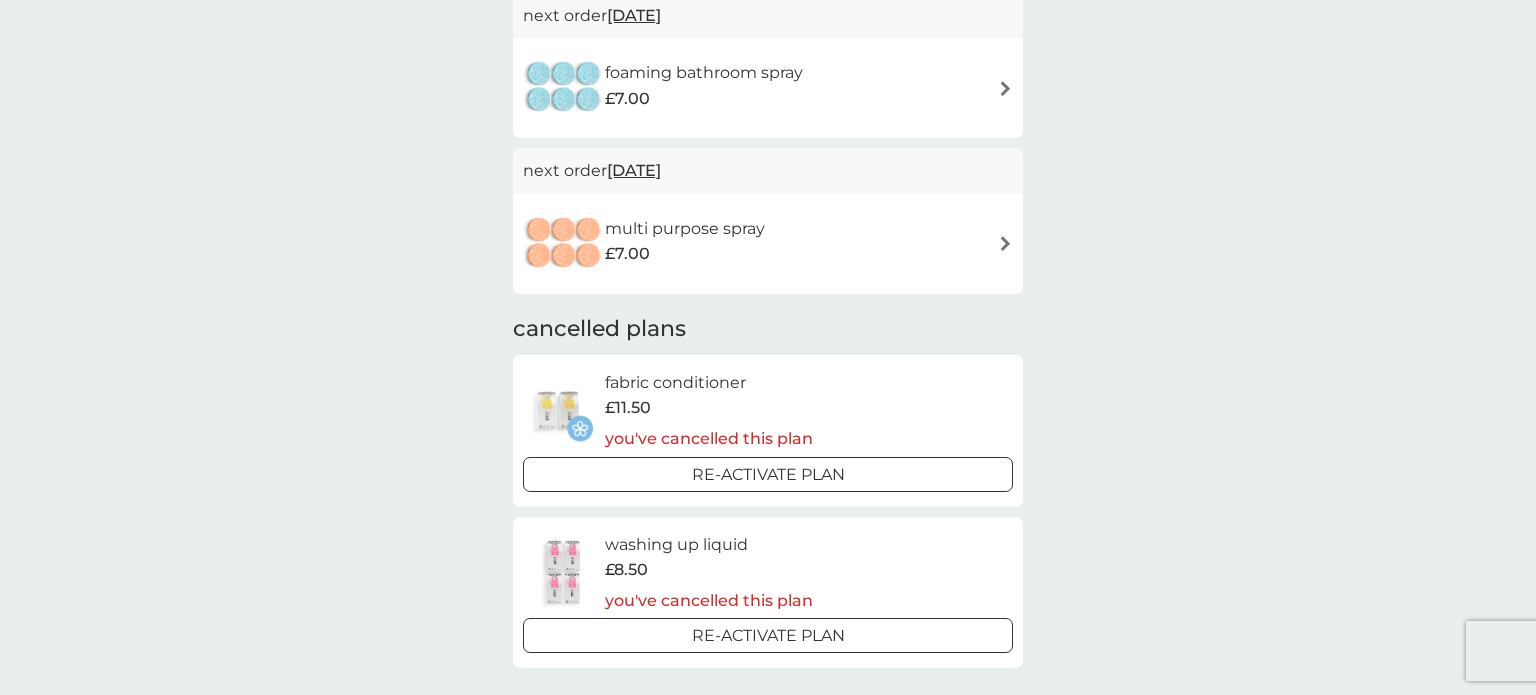 scroll, scrollTop: 584, scrollLeft: 0, axis: vertical 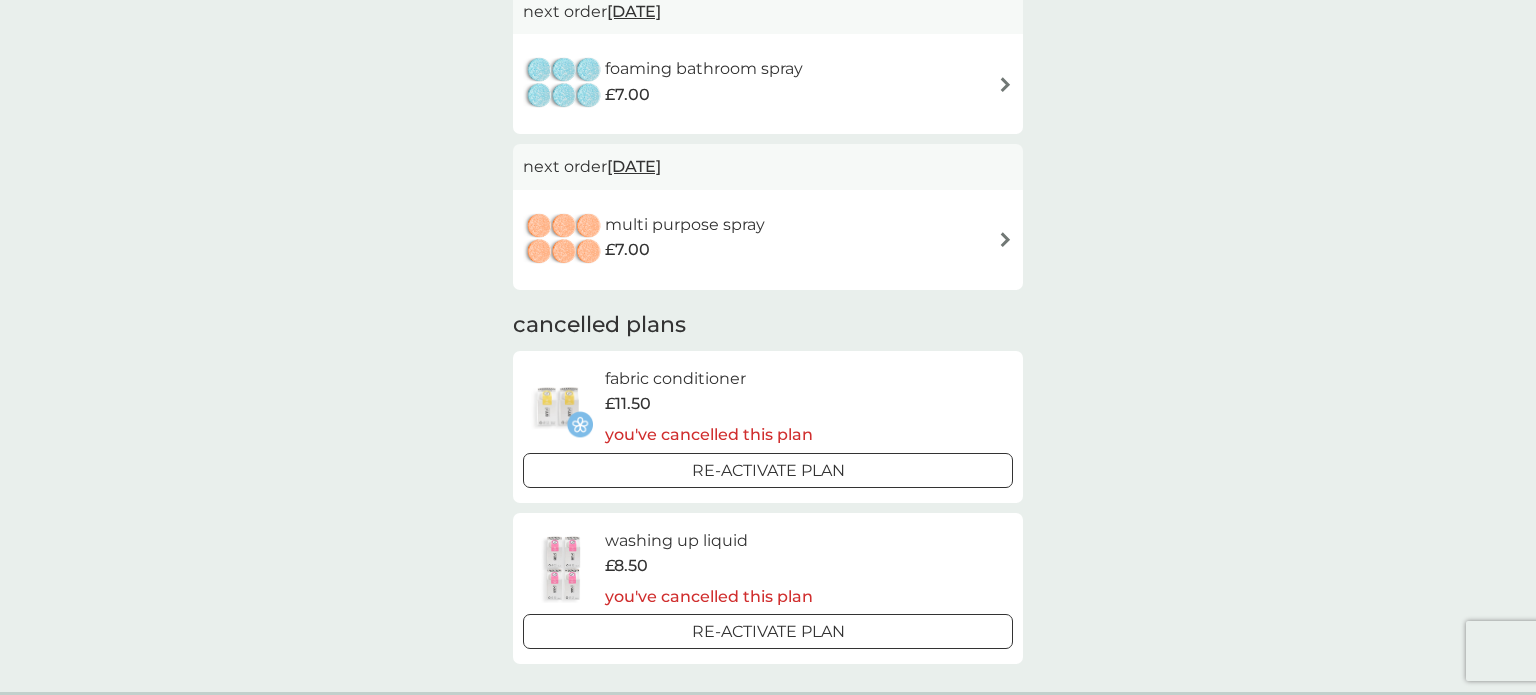 click at bounding box center (1005, 239) 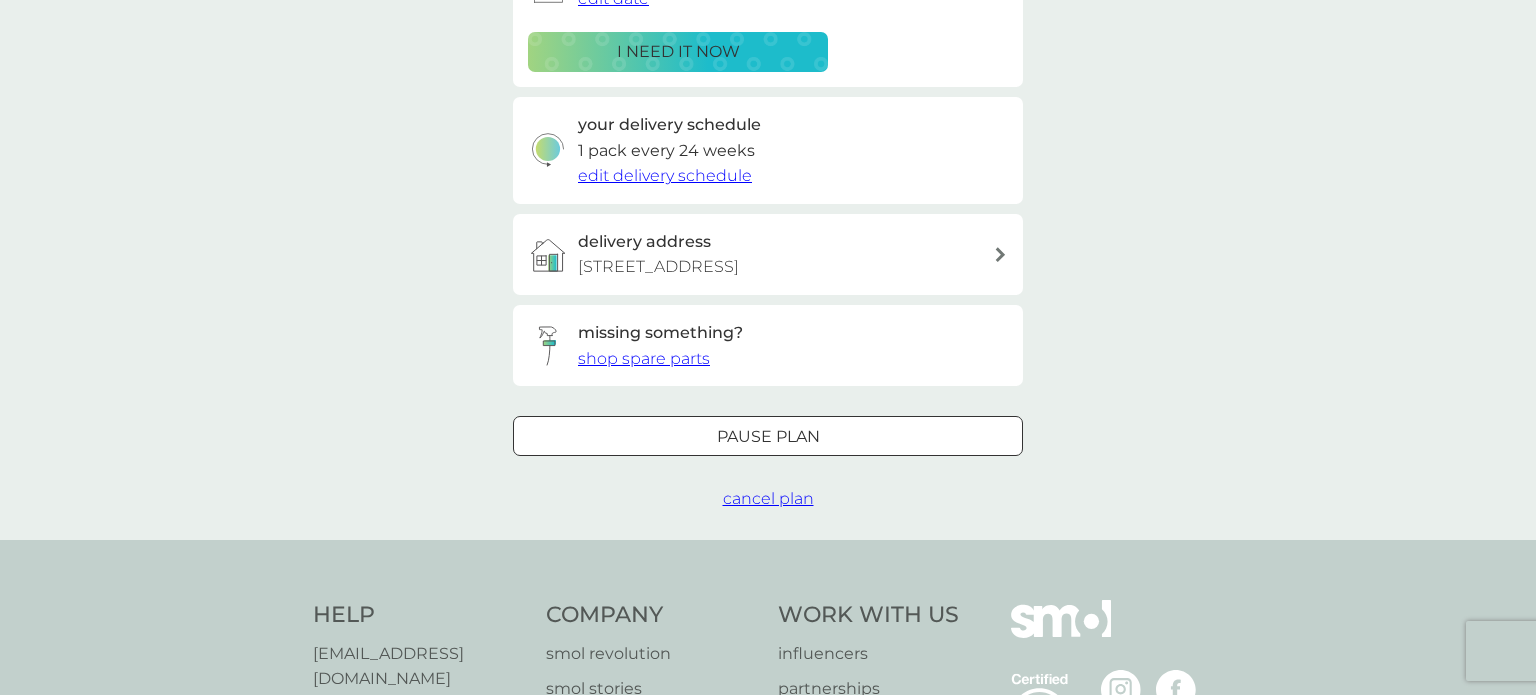 scroll, scrollTop: 393, scrollLeft: 0, axis: vertical 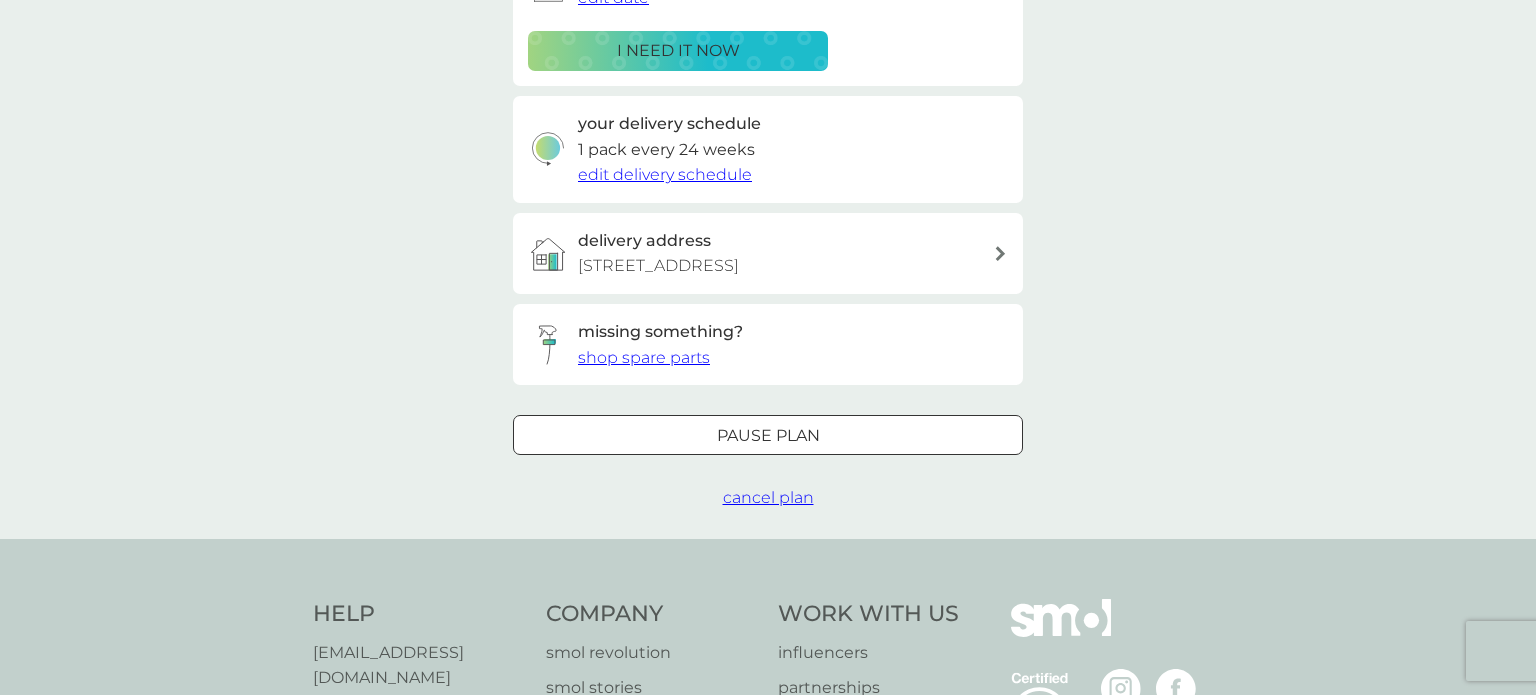 click on "Pause plan" at bounding box center (768, 436) 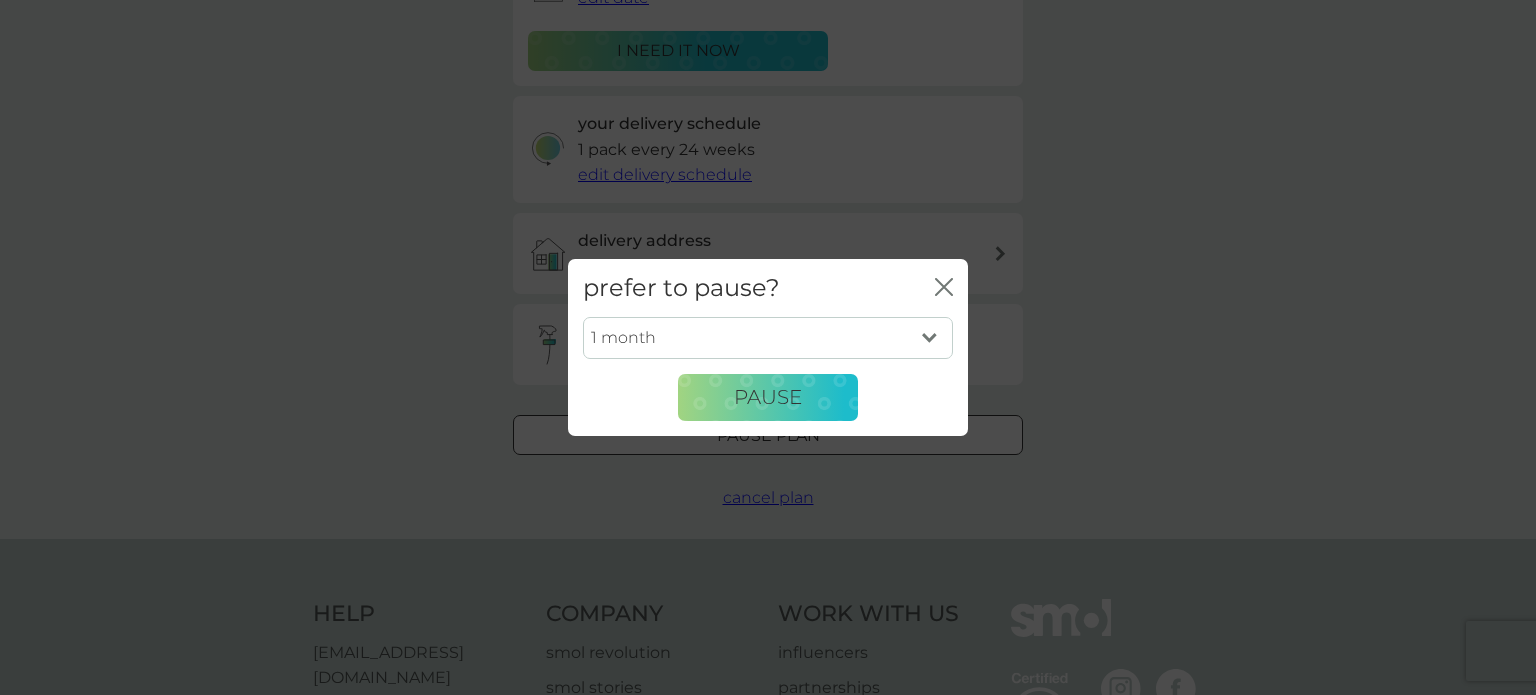 click on "1 month 2 months 3 months 4 months 5 months 6 months" at bounding box center (768, 338) 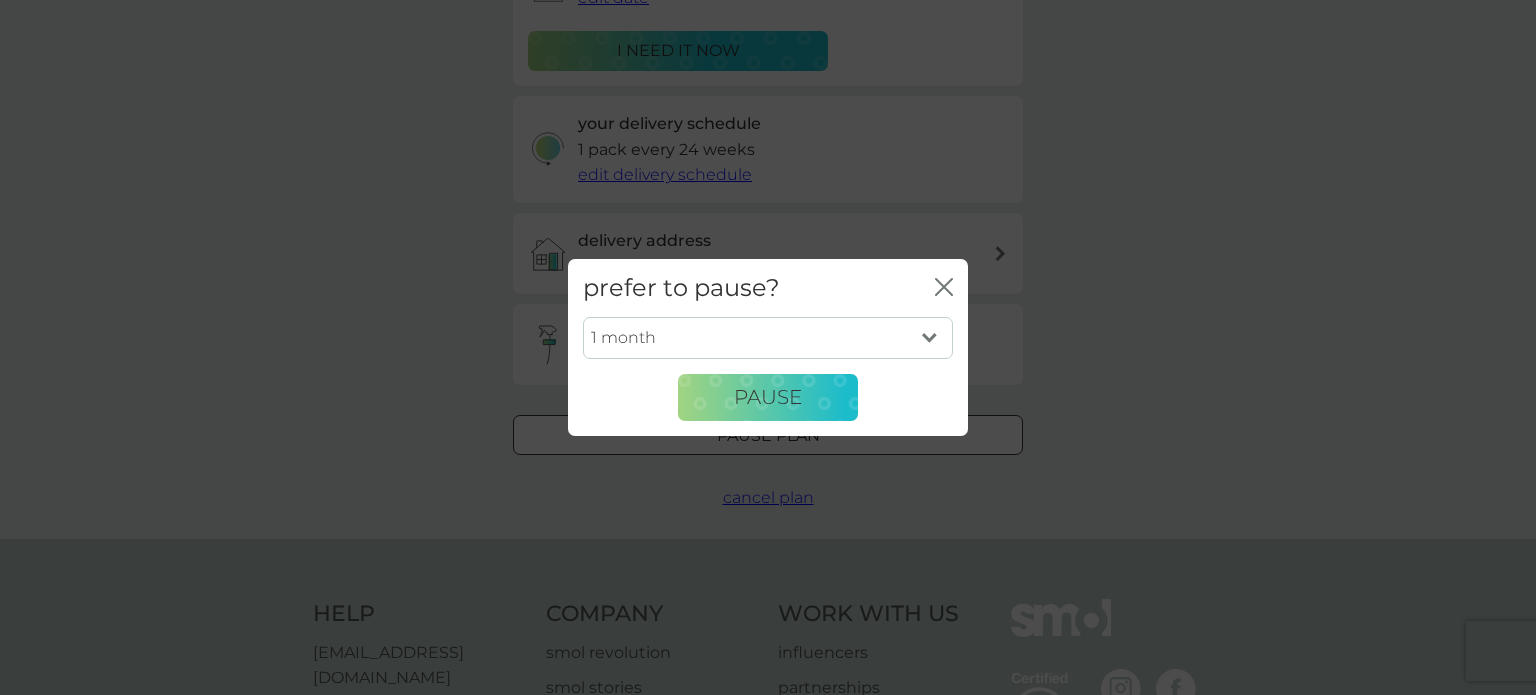 click on "1 month 2 months 3 months 4 months 5 months 6 months" at bounding box center (768, 338) 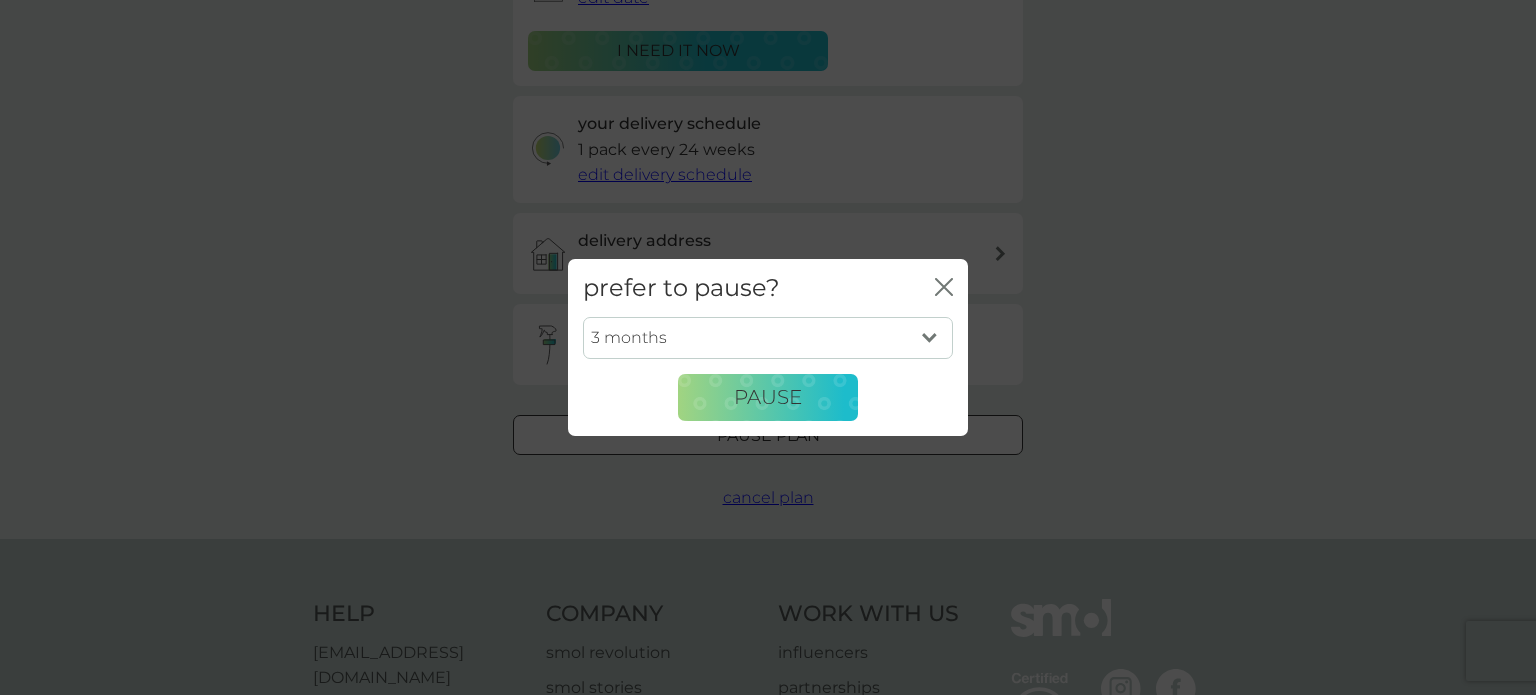 click on "1 month 2 months 3 months 4 months 5 months 6 months" at bounding box center (768, 338) 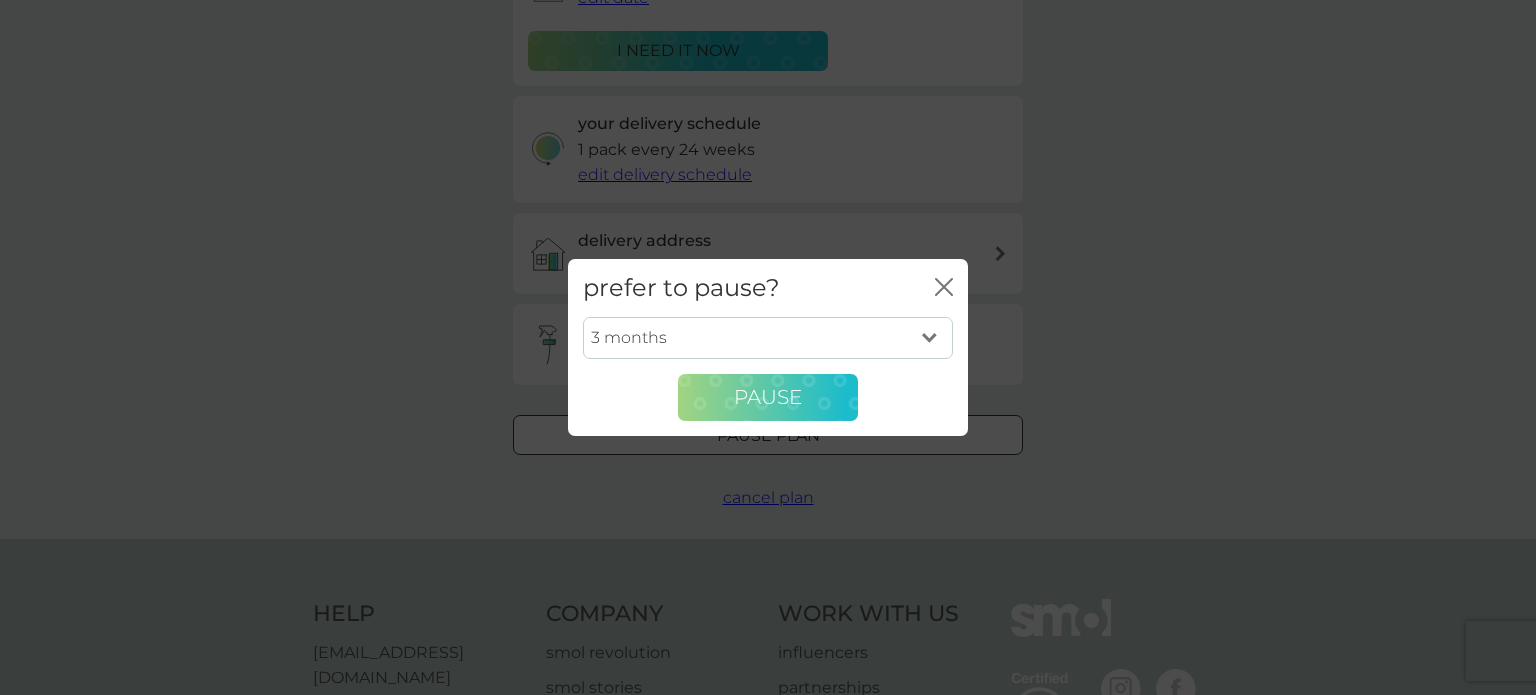 click on "Pause" at bounding box center [768, 398] 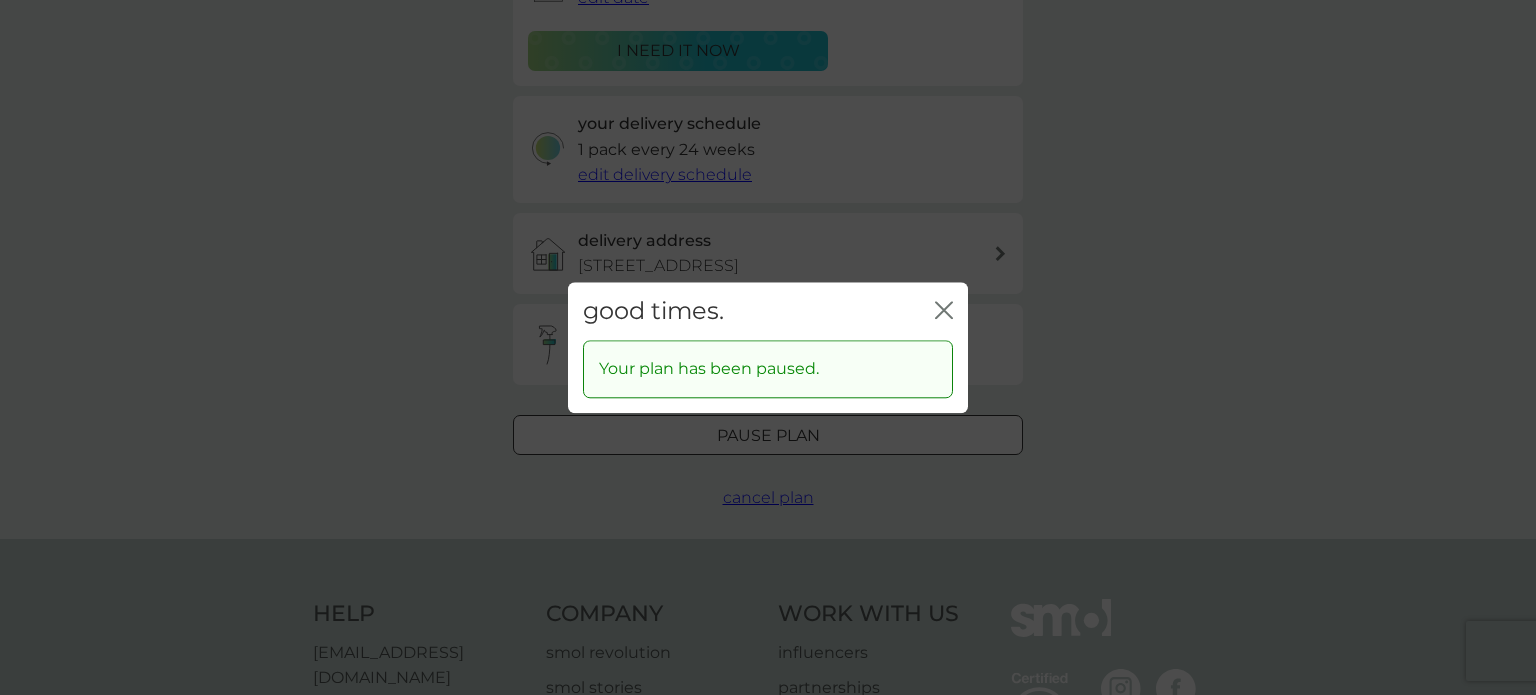 click on "close" 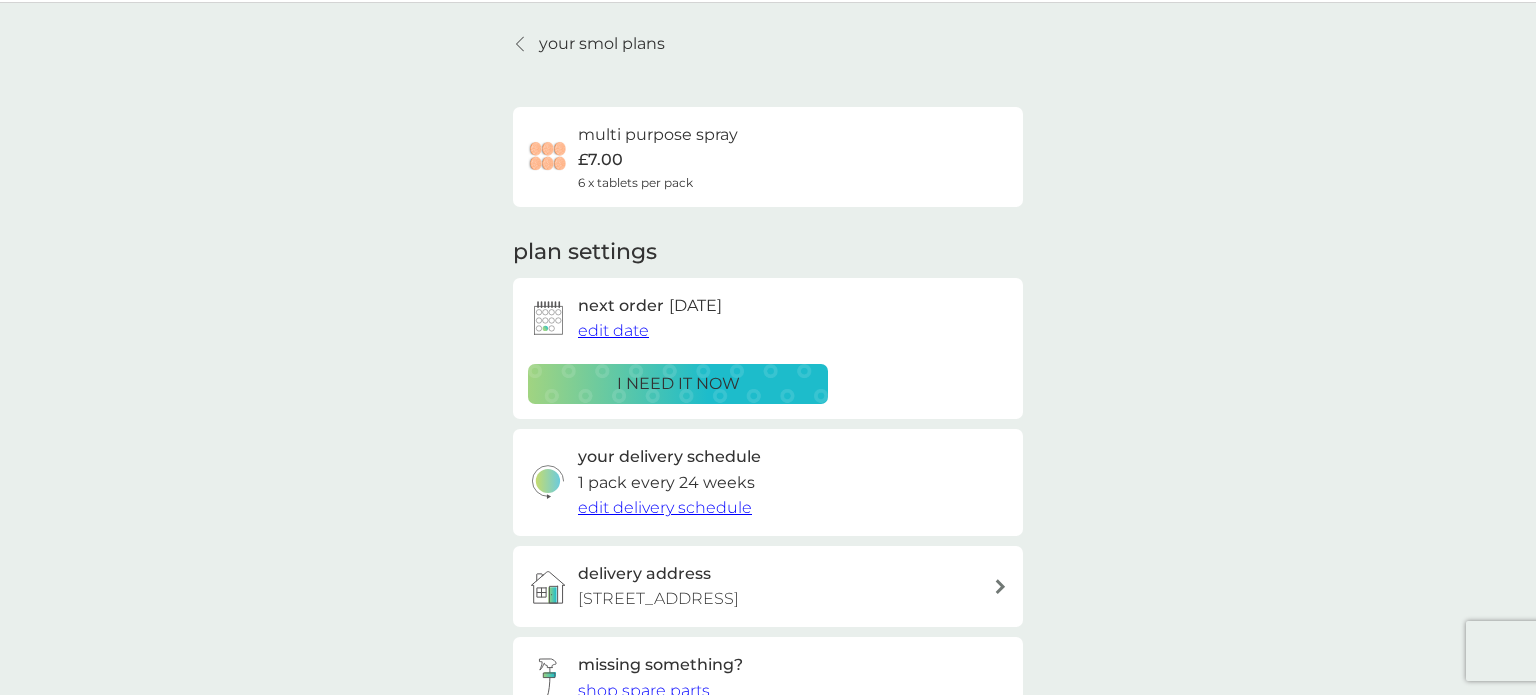scroll, scrollTop: 0, scrollLeft: 0, axis: both 